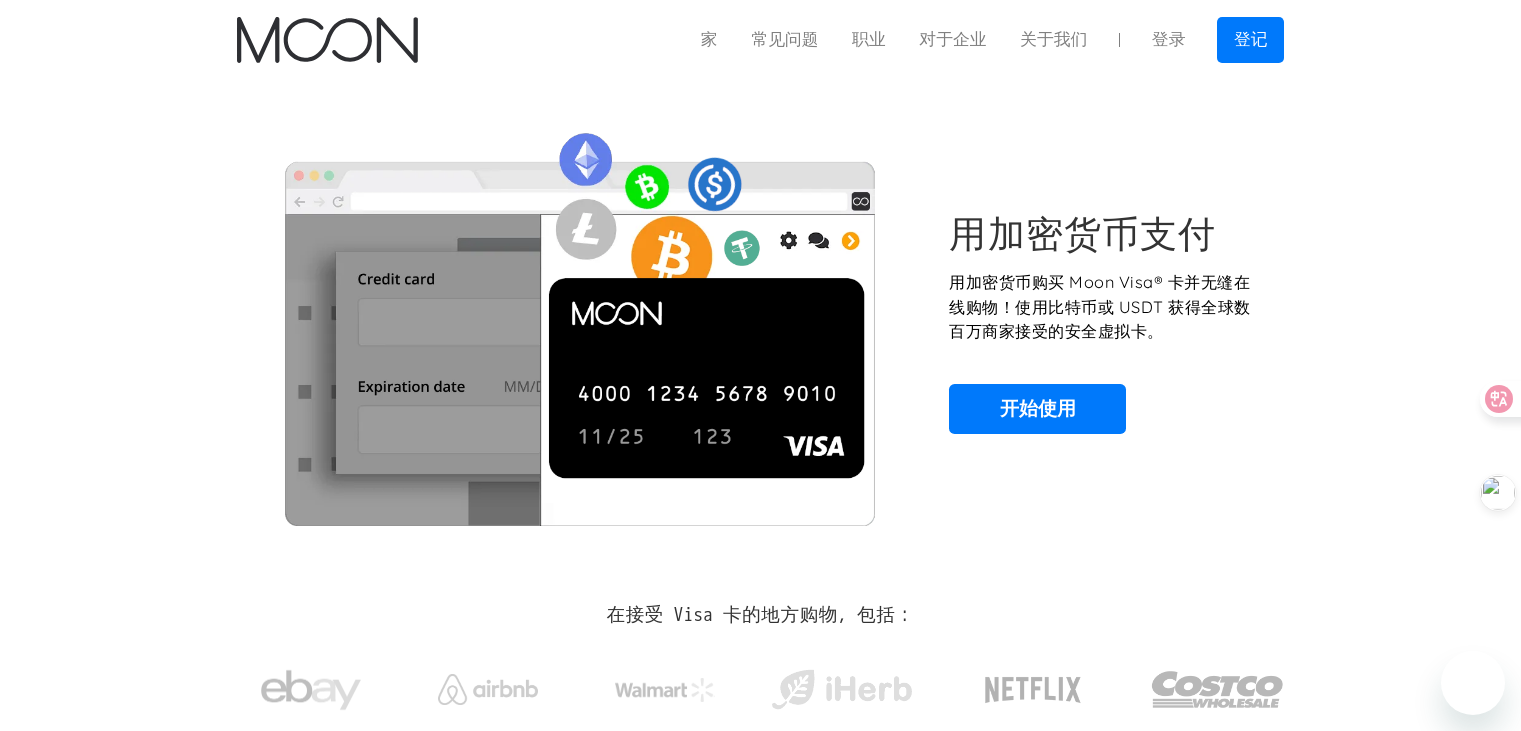 scroll, scrollTop: 0, scrollLeft: 0, axis: both 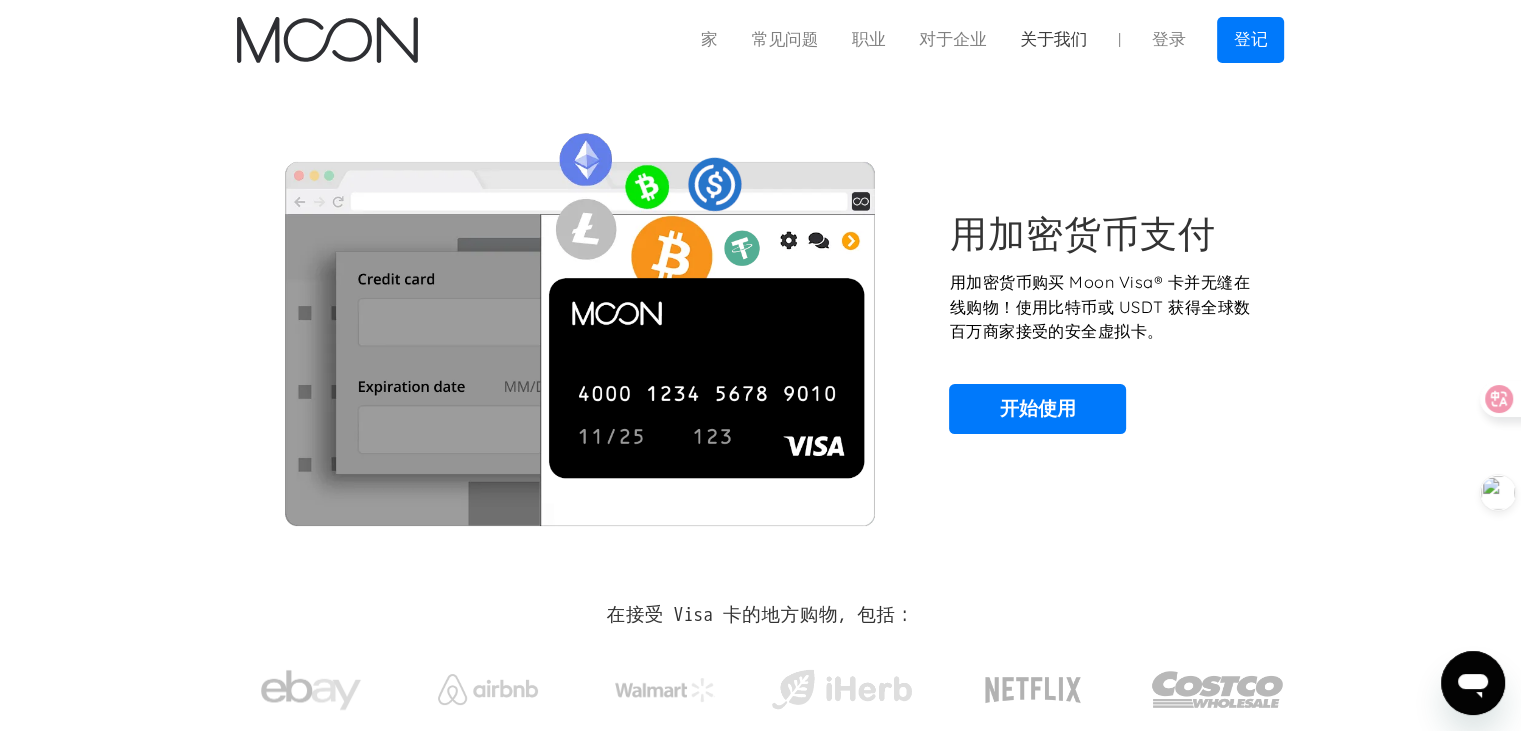 click on "关于我们" at bounding box center [1053, 39] 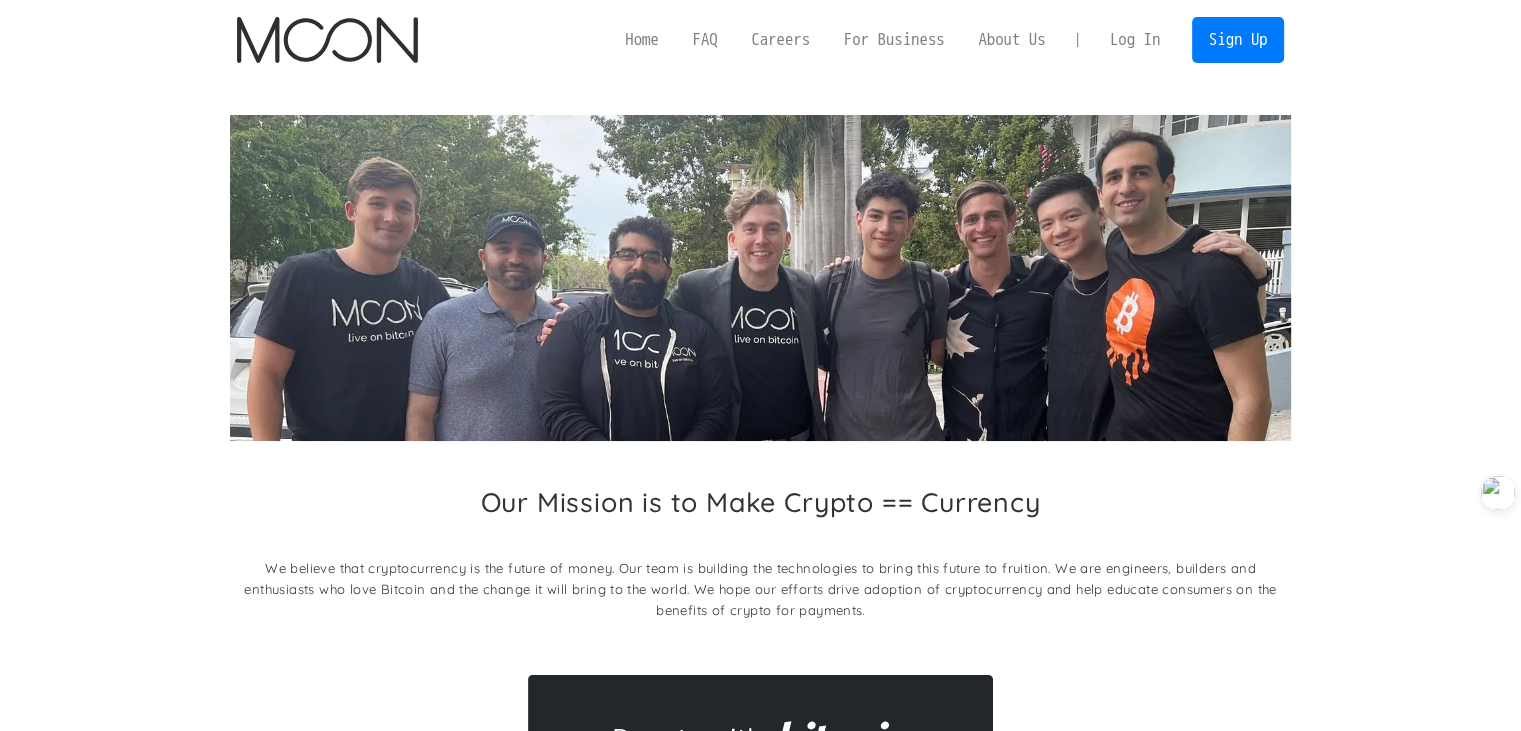 scroll, scrollTop: 306, scrollLeft: 0, axis: vertical 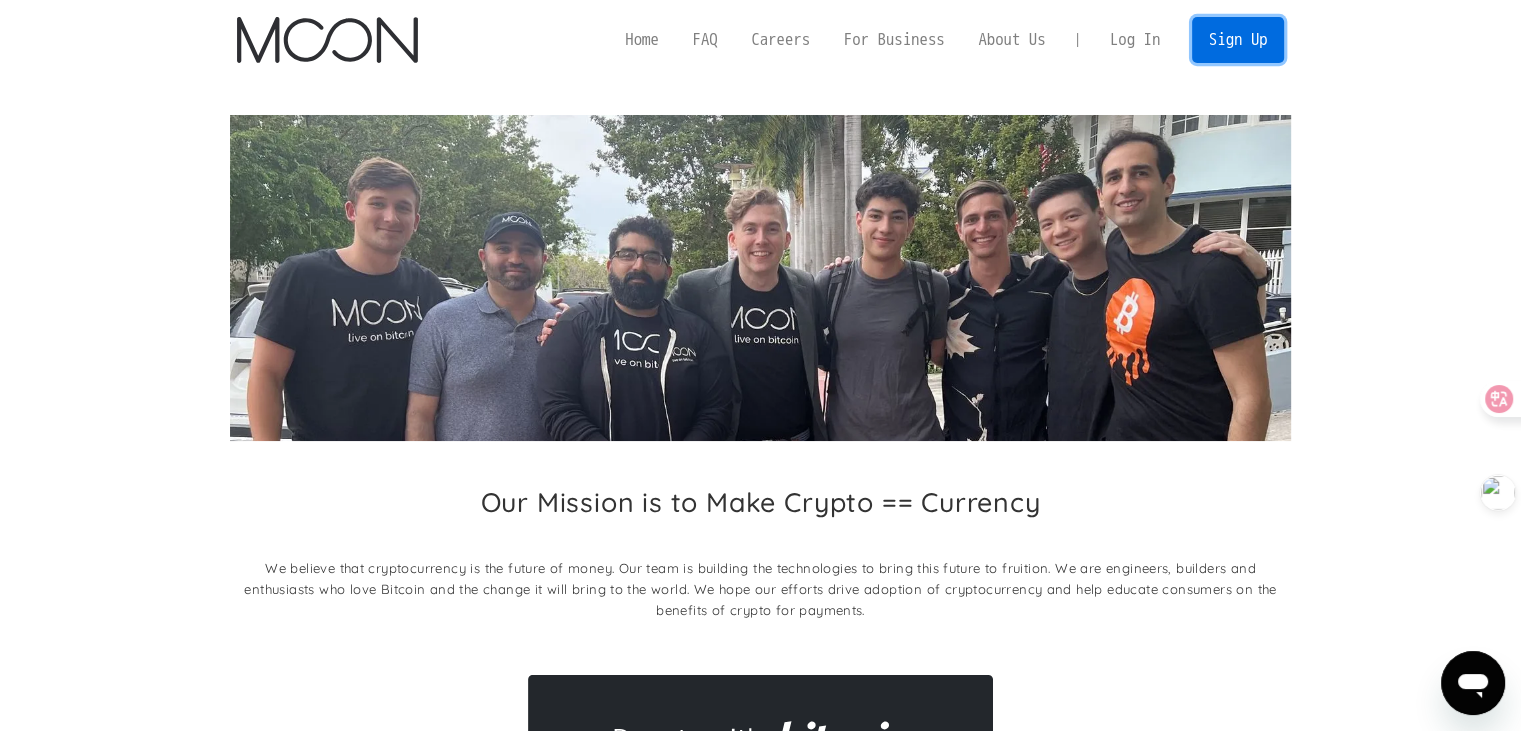 click on "Sign Up" at bounding box center [1238, 39] 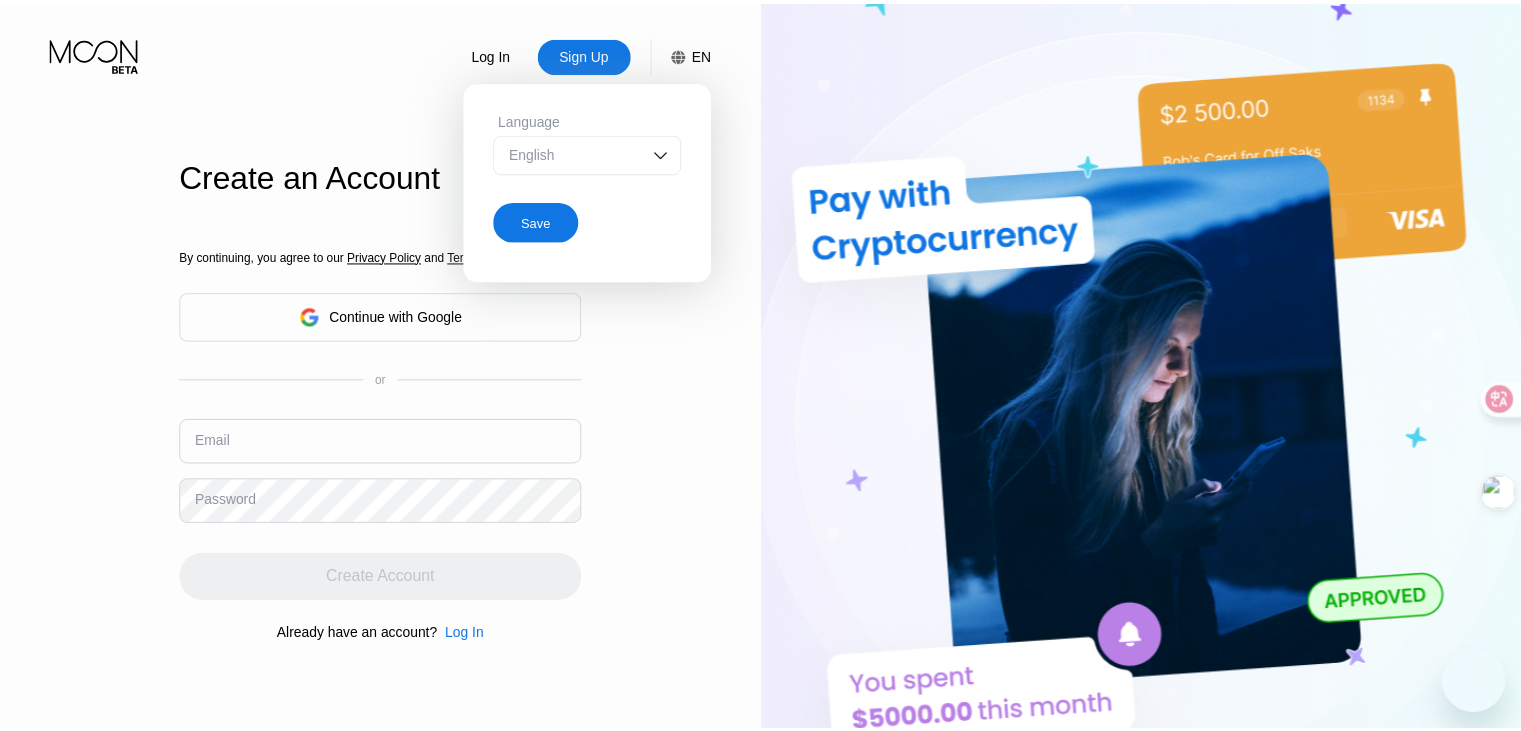 scroll, scrollTop: 0, scrollLeft: 0, axis: both 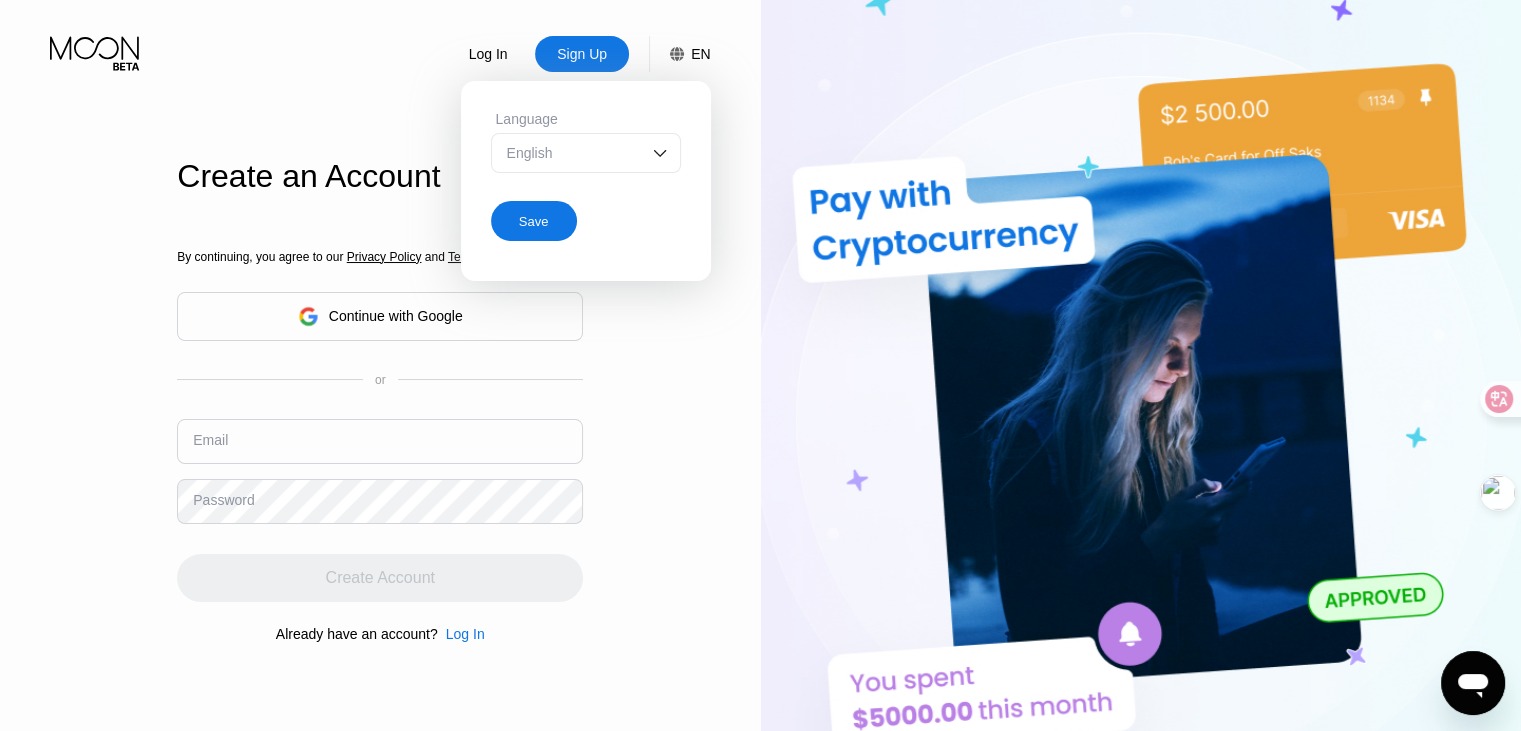 click on "English" at bounding box center (571, 153) 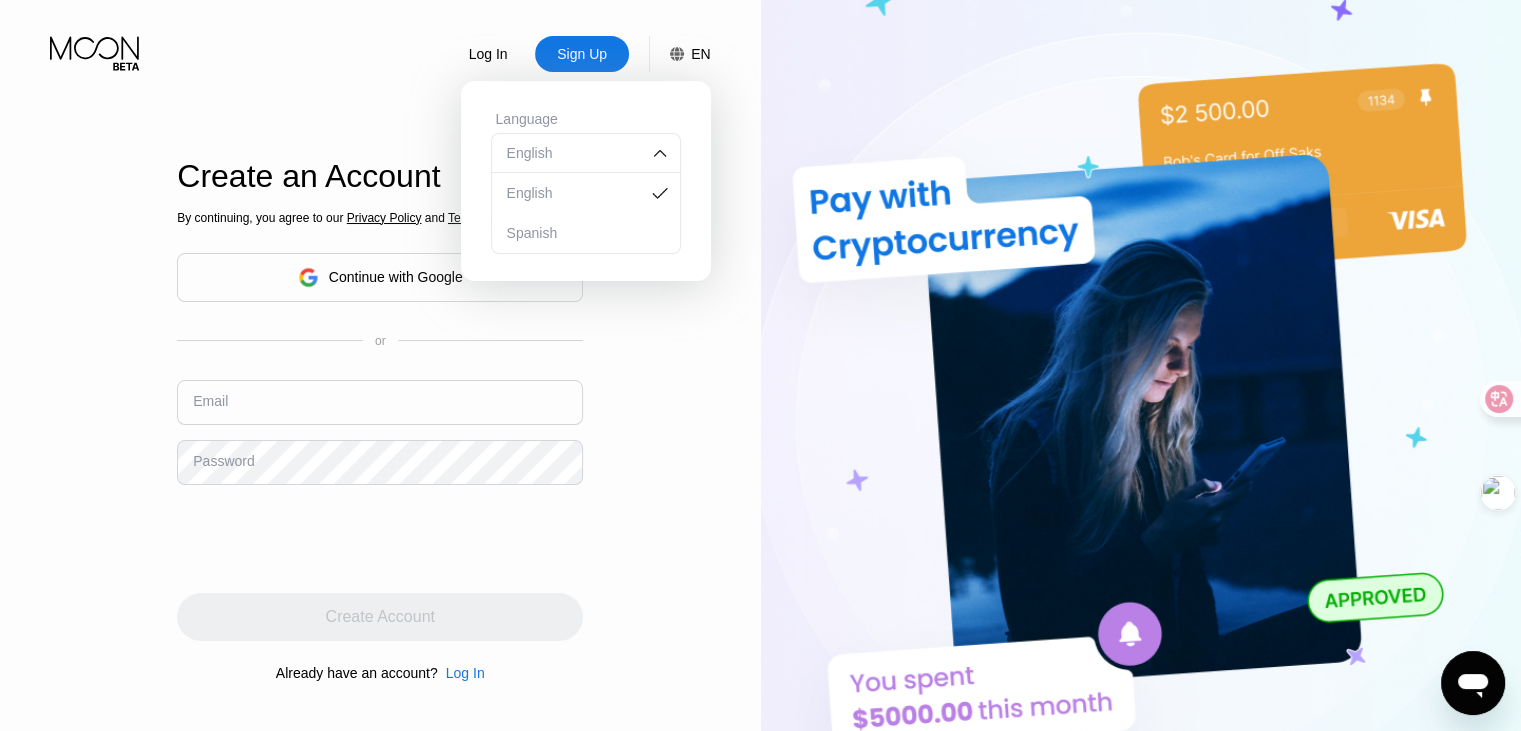 click on "Log In Sign Up EN Language English English Spanish Save Create an Account By continuing, you agree to our   Privacy Policy   and   Terms of Service Continue with Google or Email Password Create Account Already have an account? Log In" at bounding box center (380, 402) 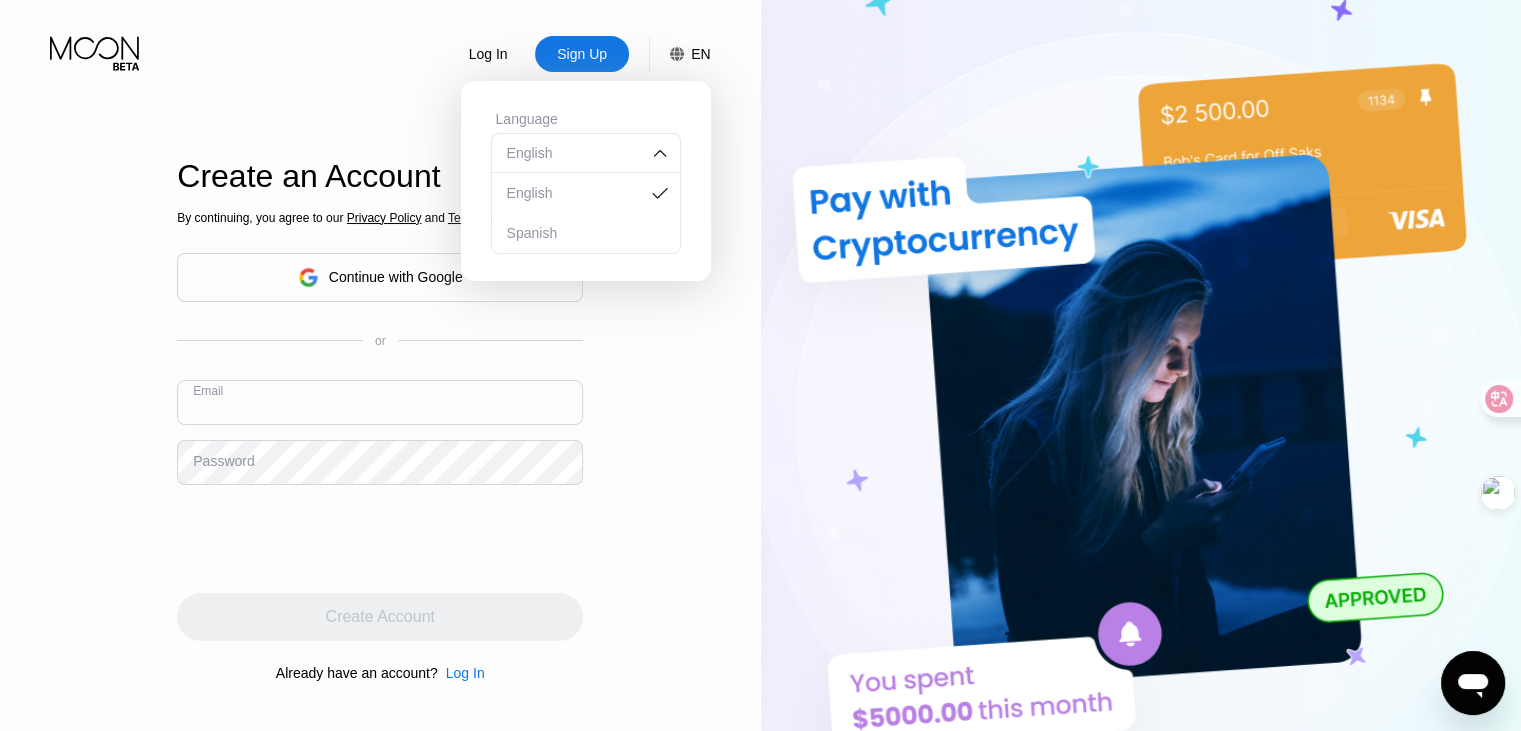 click on "Log In Sign Up EN Language English English Spanish Save Create an Account By continuing, you agree to our   Privacy Policy   and   Terms of Service Continue with Google or Email Password Create Account Already have an account? Log In" at bounding box center (380, 402) 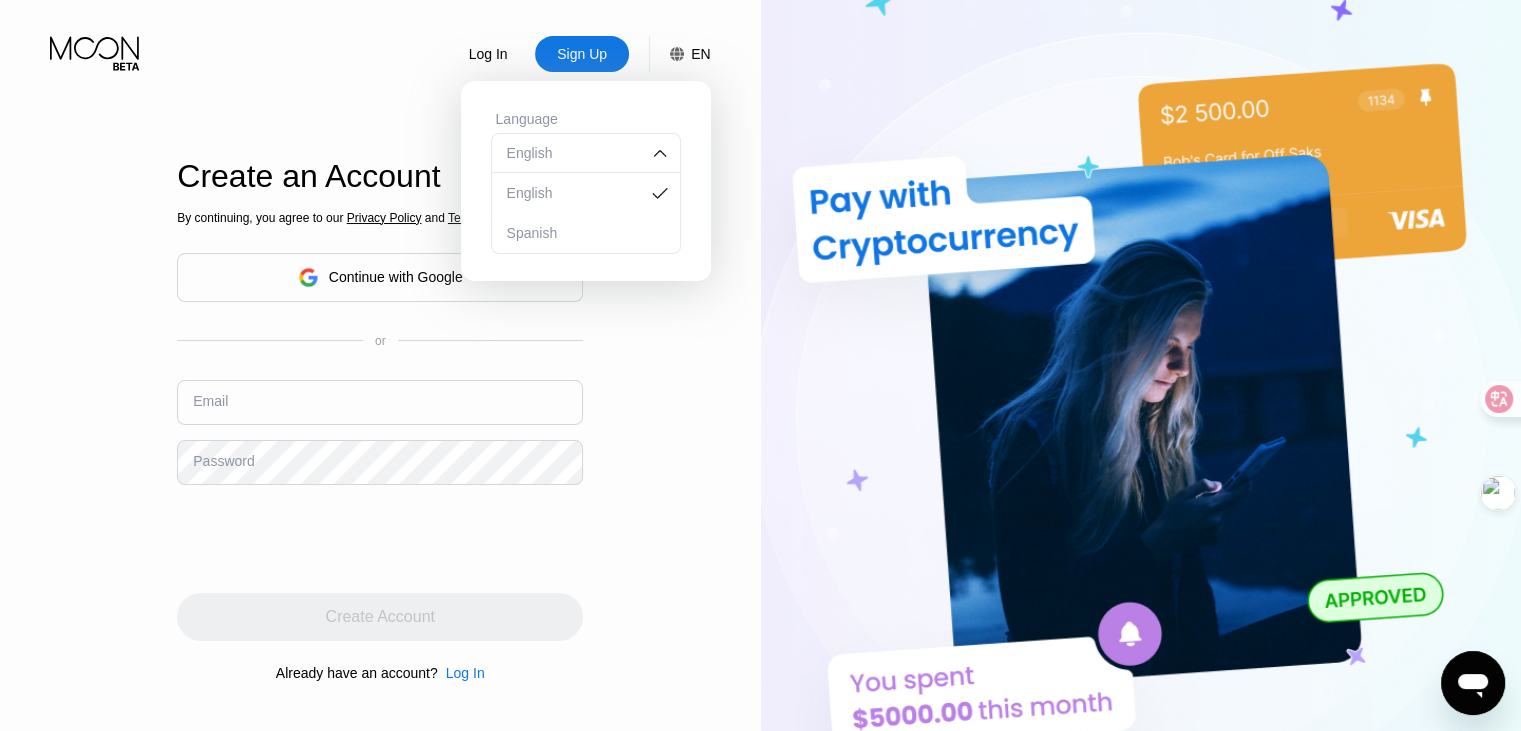 drag, startPoint x: 341, startPoint y: 425, endPoint x: 341, endPoint y: 408, distance: 17 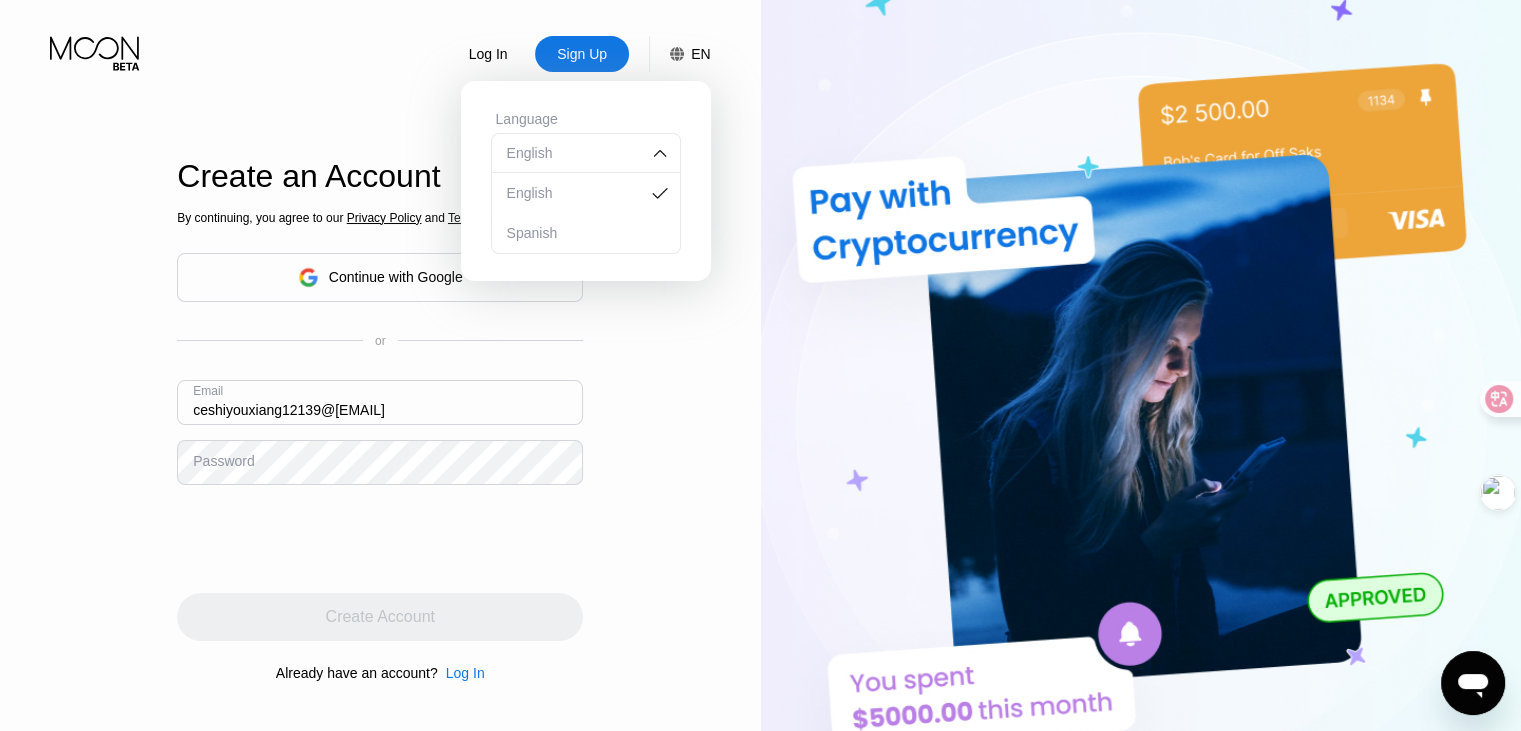 type on "[EMAIL]" 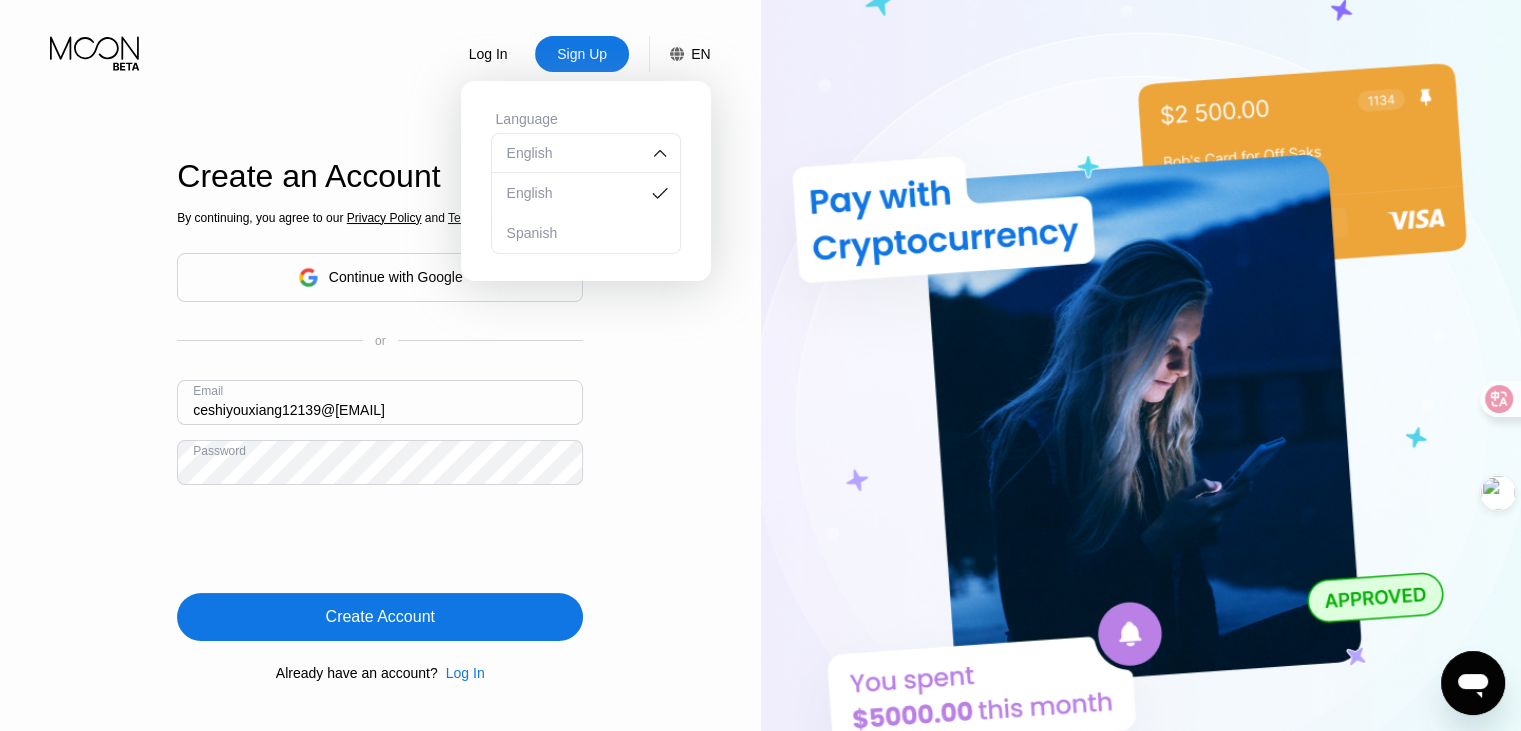 click on "Create Account" at bounding box center [380, 617] 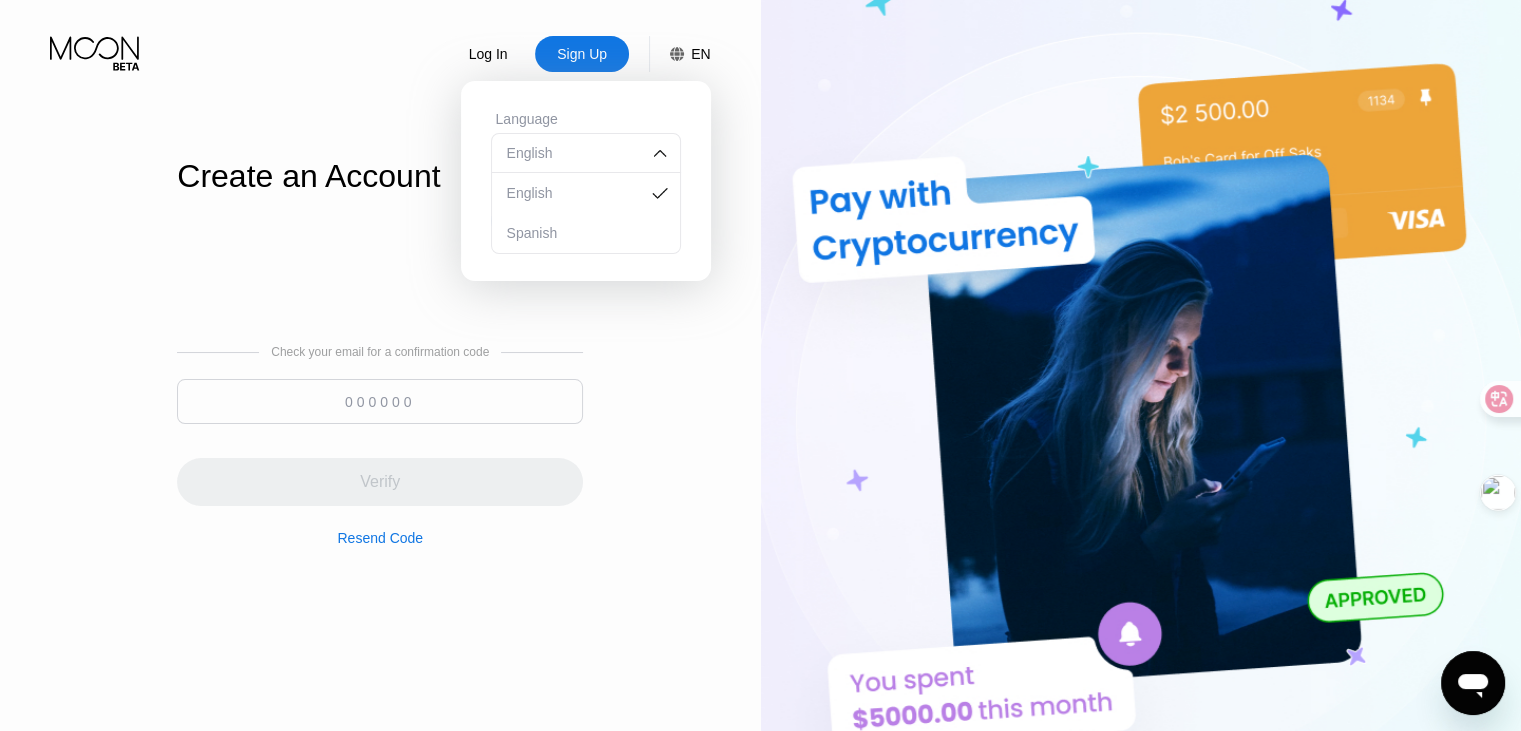 click at bounding box center (380, 401) 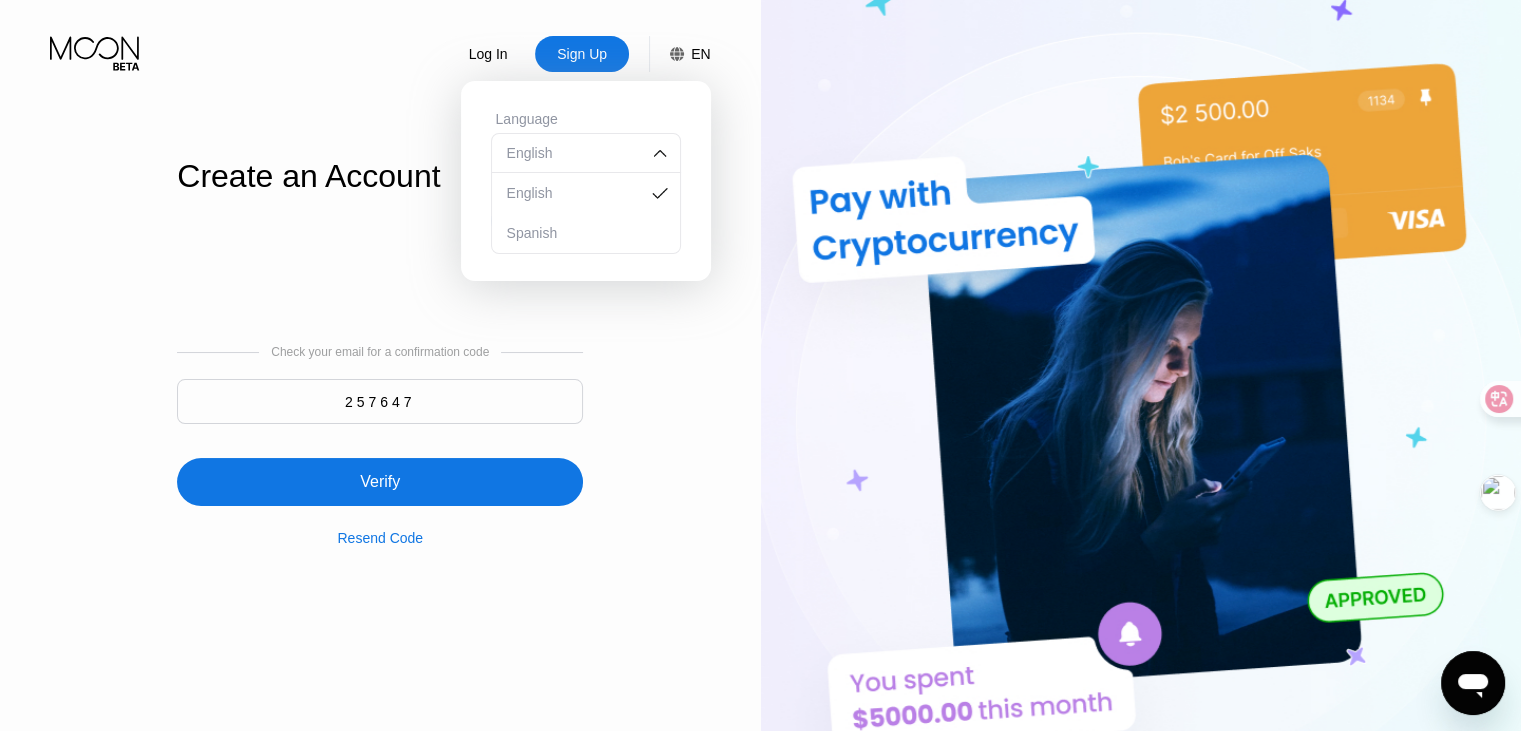 type on "257647" 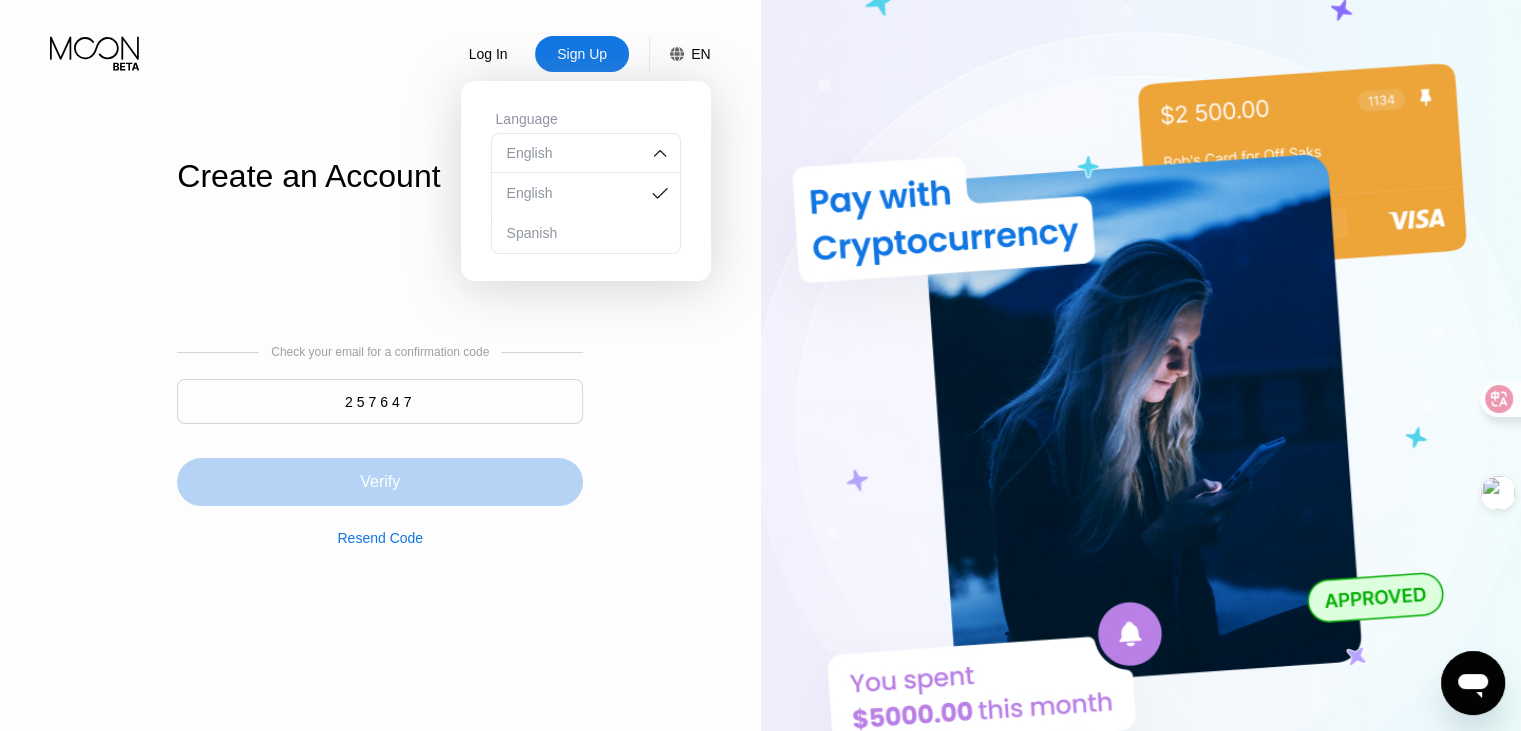 click on "Verify" at bounding box center (380, 482) 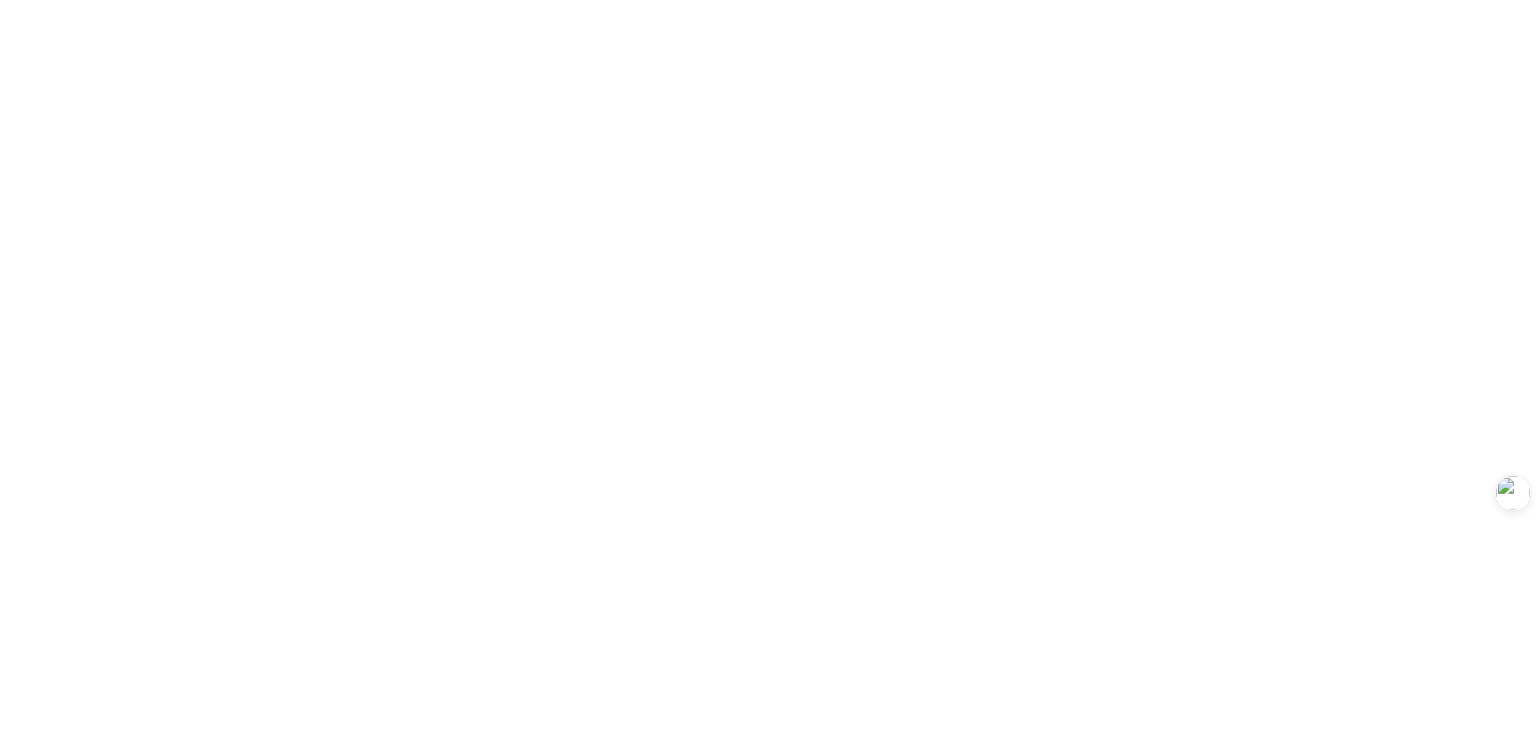 scroll, scrollTop: 0, scrollLeft: 0, axis: both 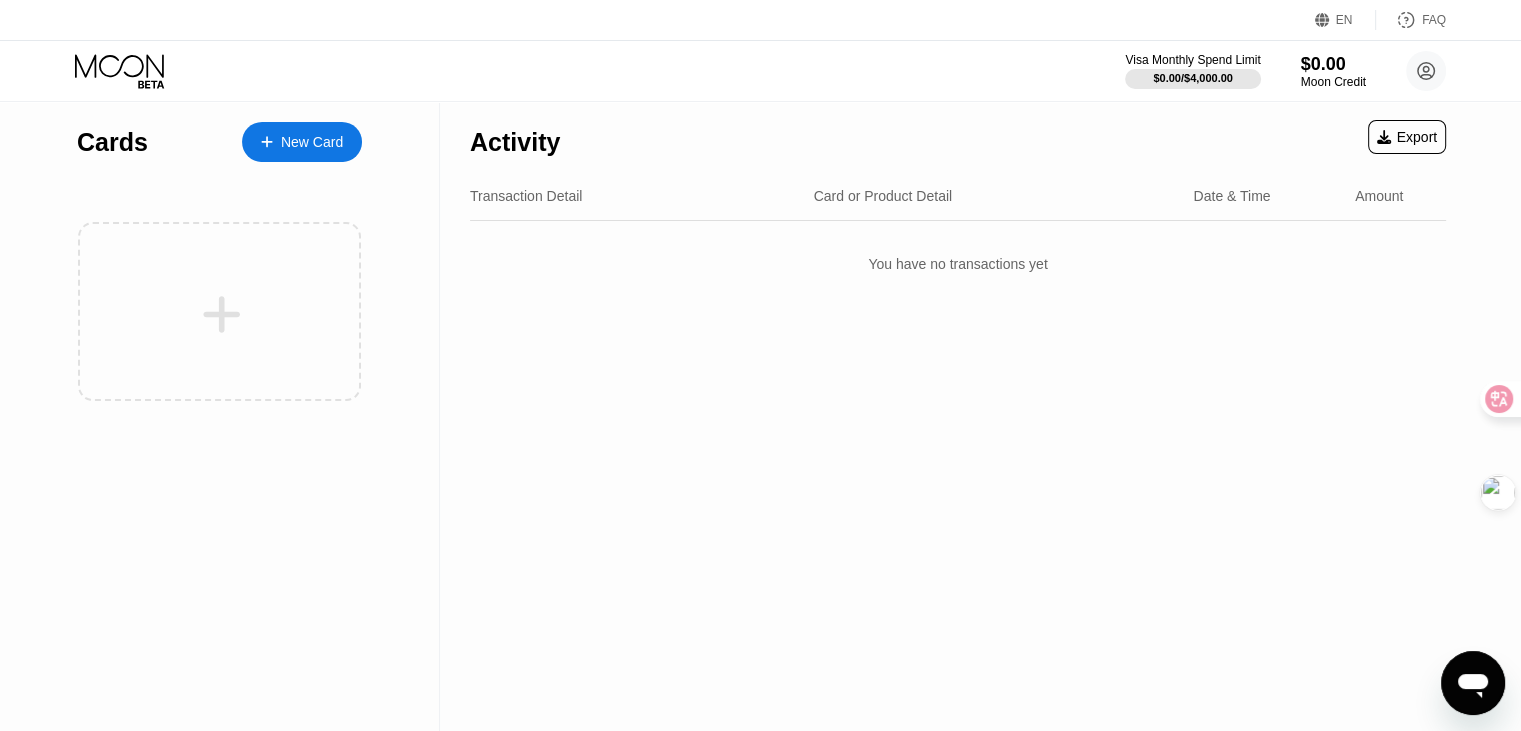 click on "New Card" at bounding box center [312, 142] 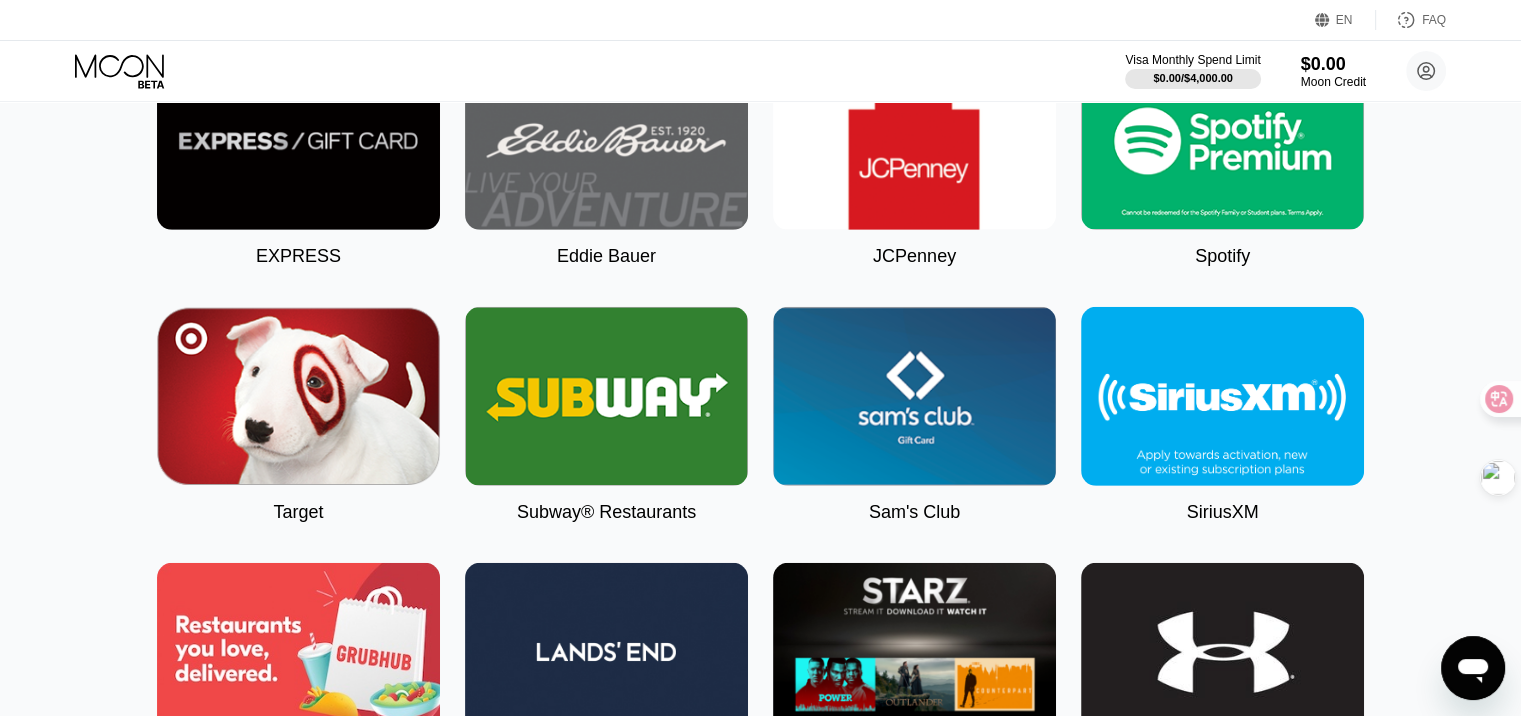scroll, scrollTop: 6502, scrollLeft: 0, axis: vertical 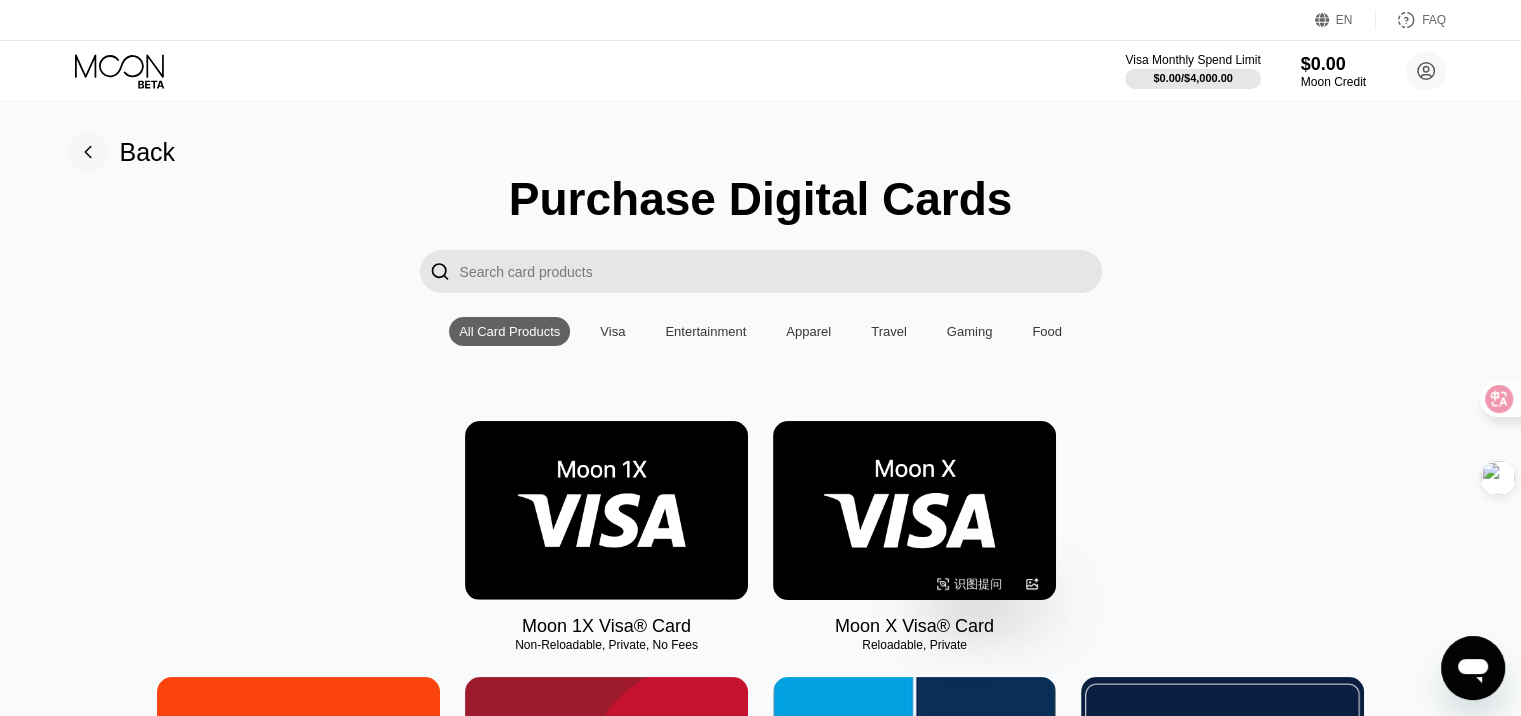 click at bounding box center (914, 510) 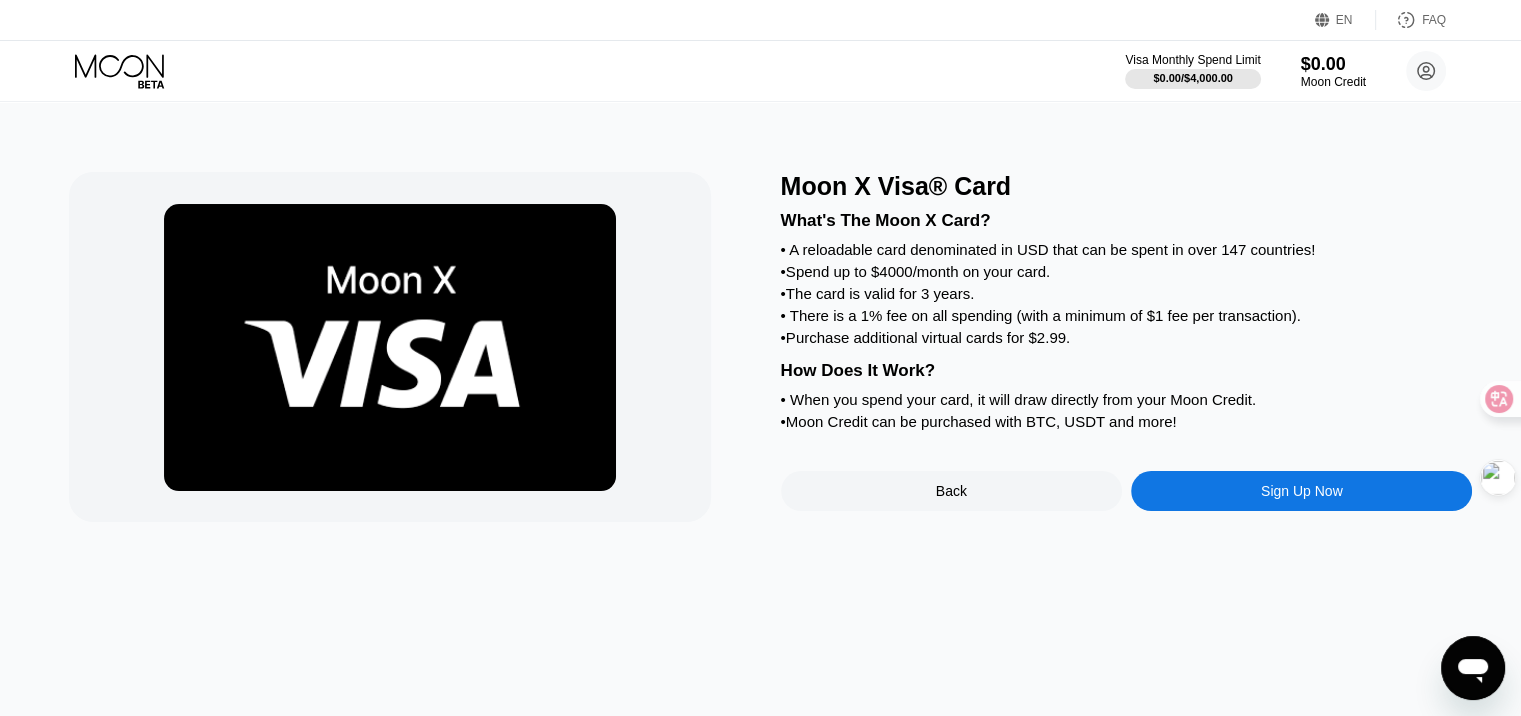 click on "Sign Up Now" at bounding box center (1302, 491) 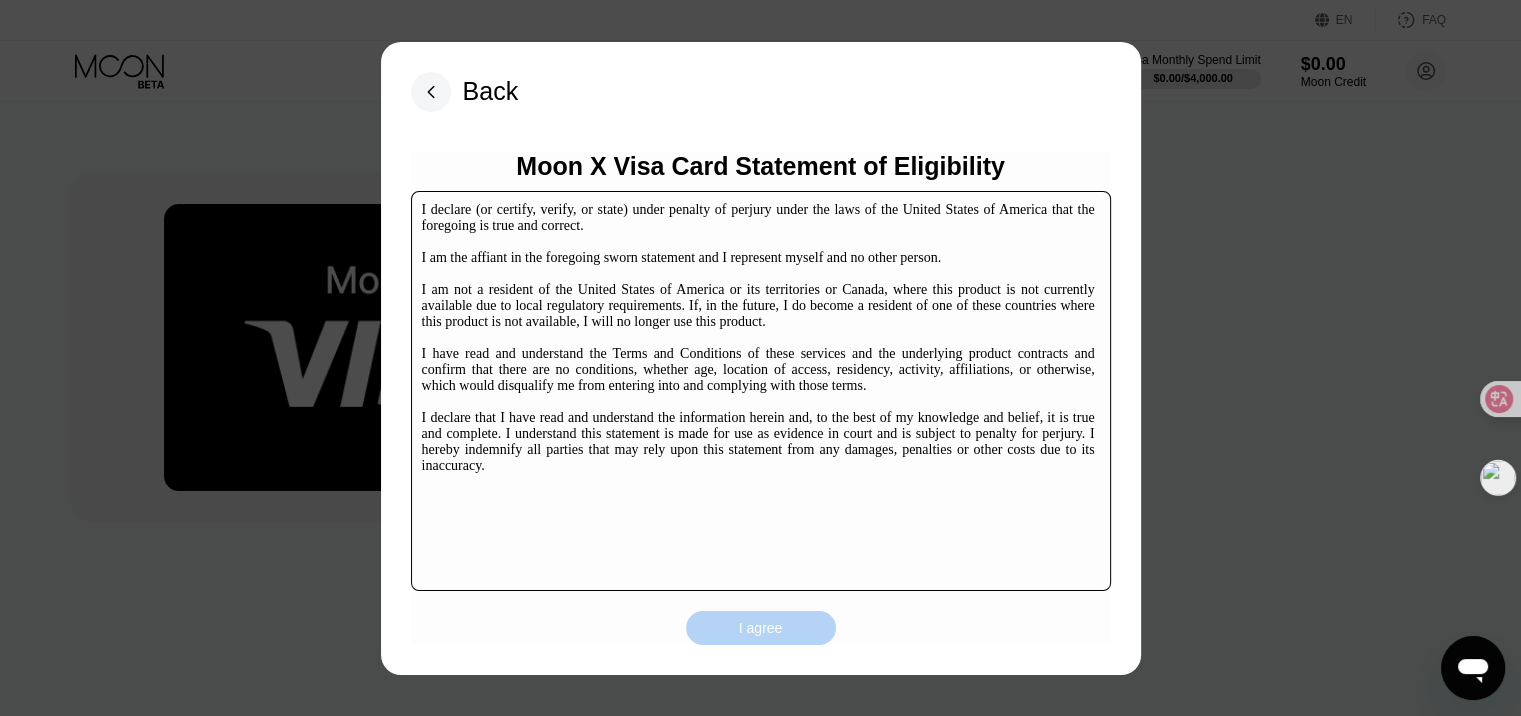 click on "I agree" at bounding box center (761, 628) 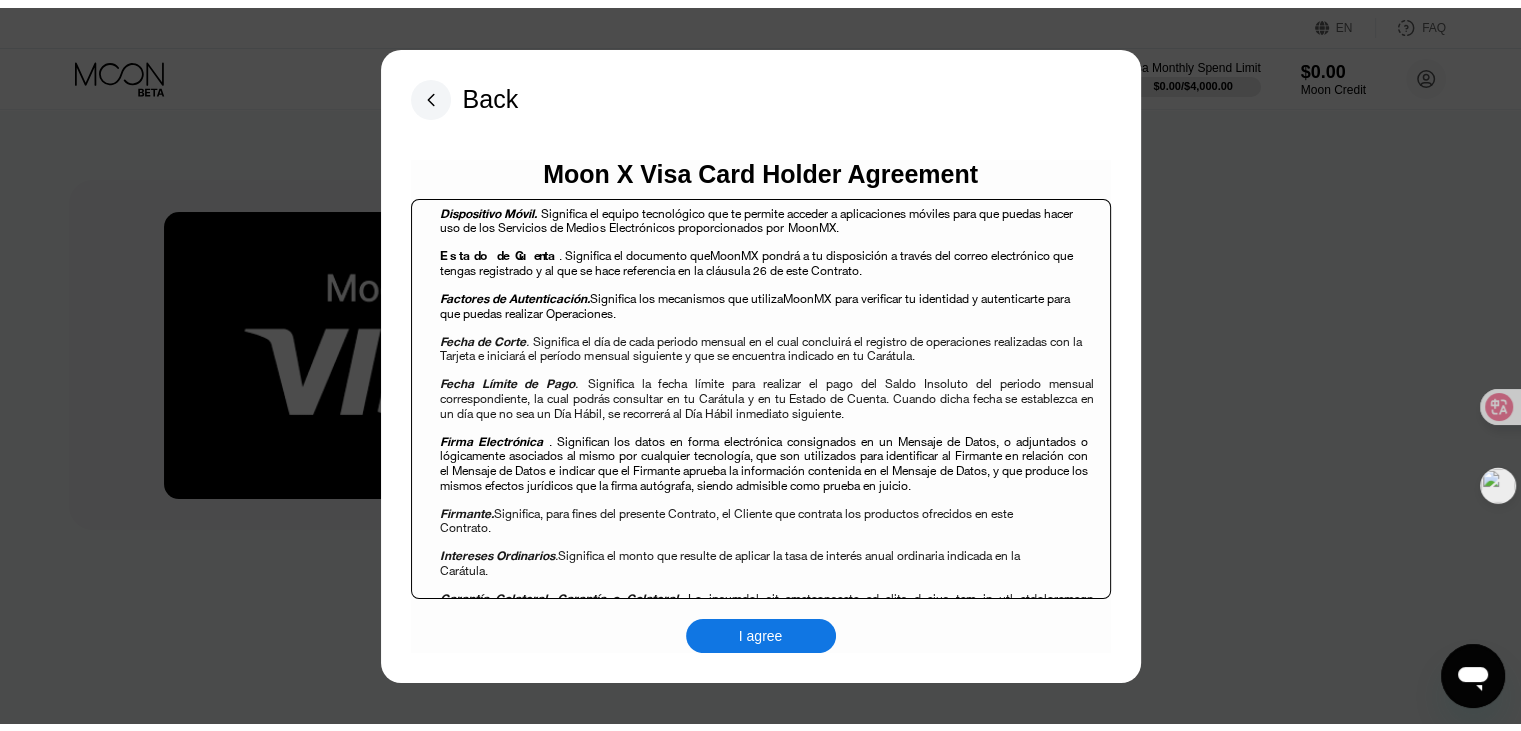 scroll, scrollTop: 1500, scrollLeft: 0, axis: vertical 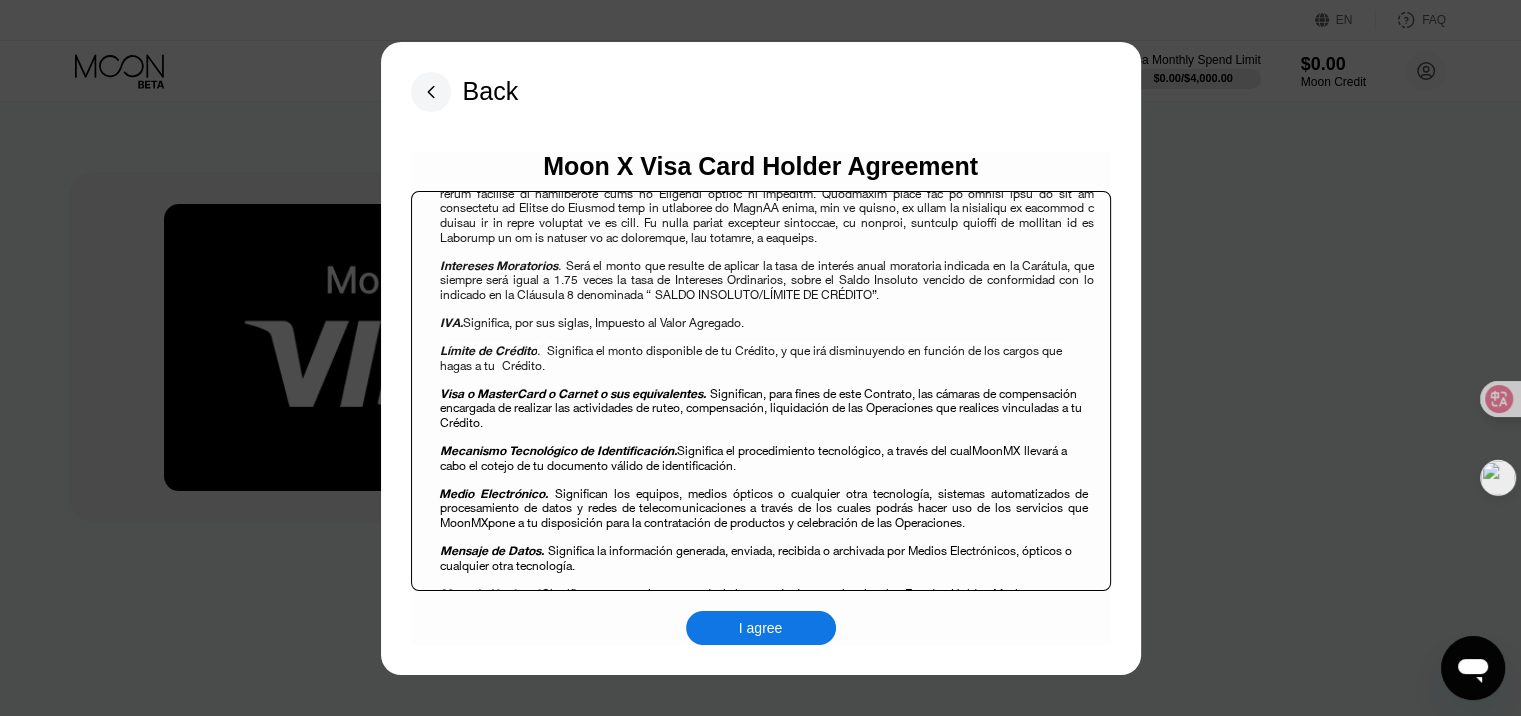 click on "I agree" at bounding box center (761, 628) 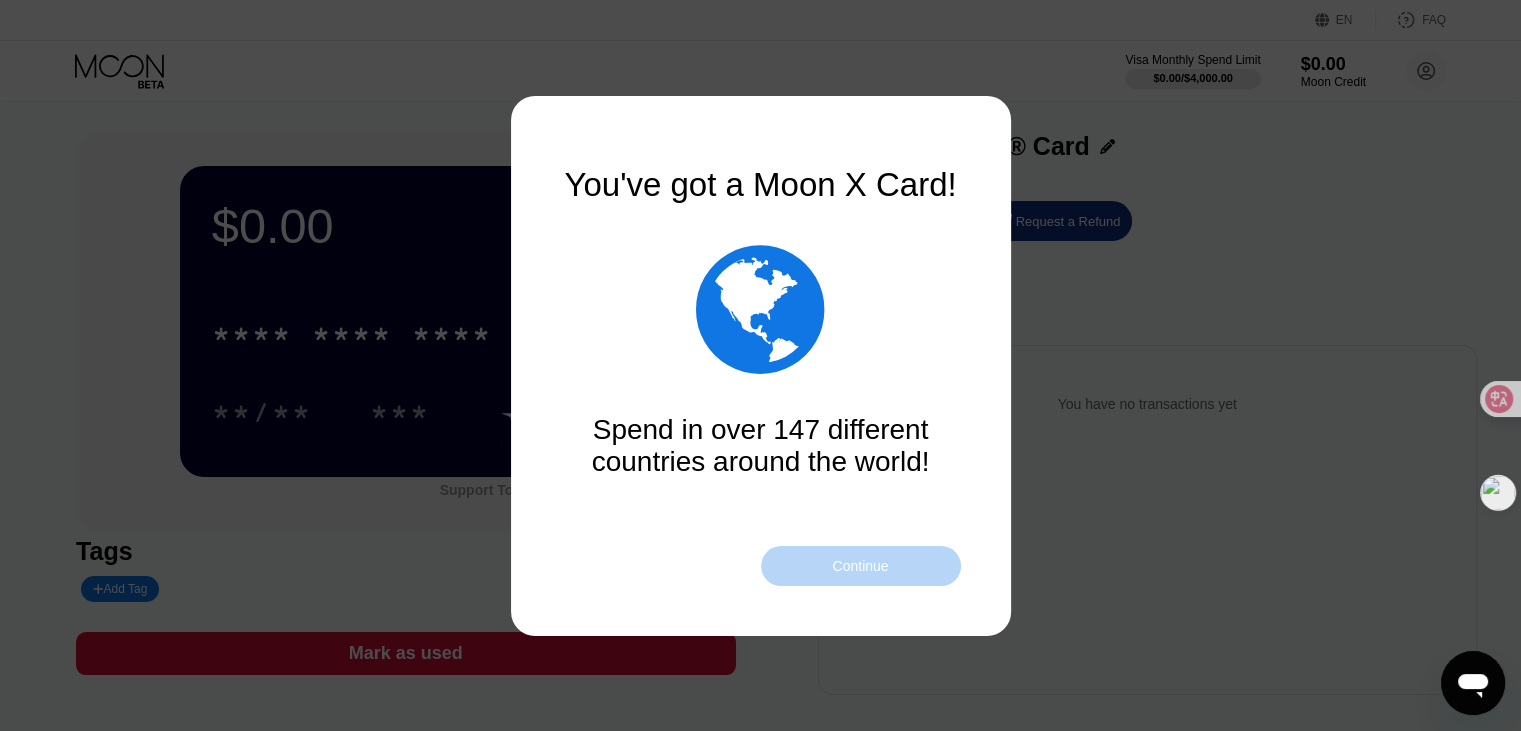 click on "Continue" at bounding box center [861, 566] 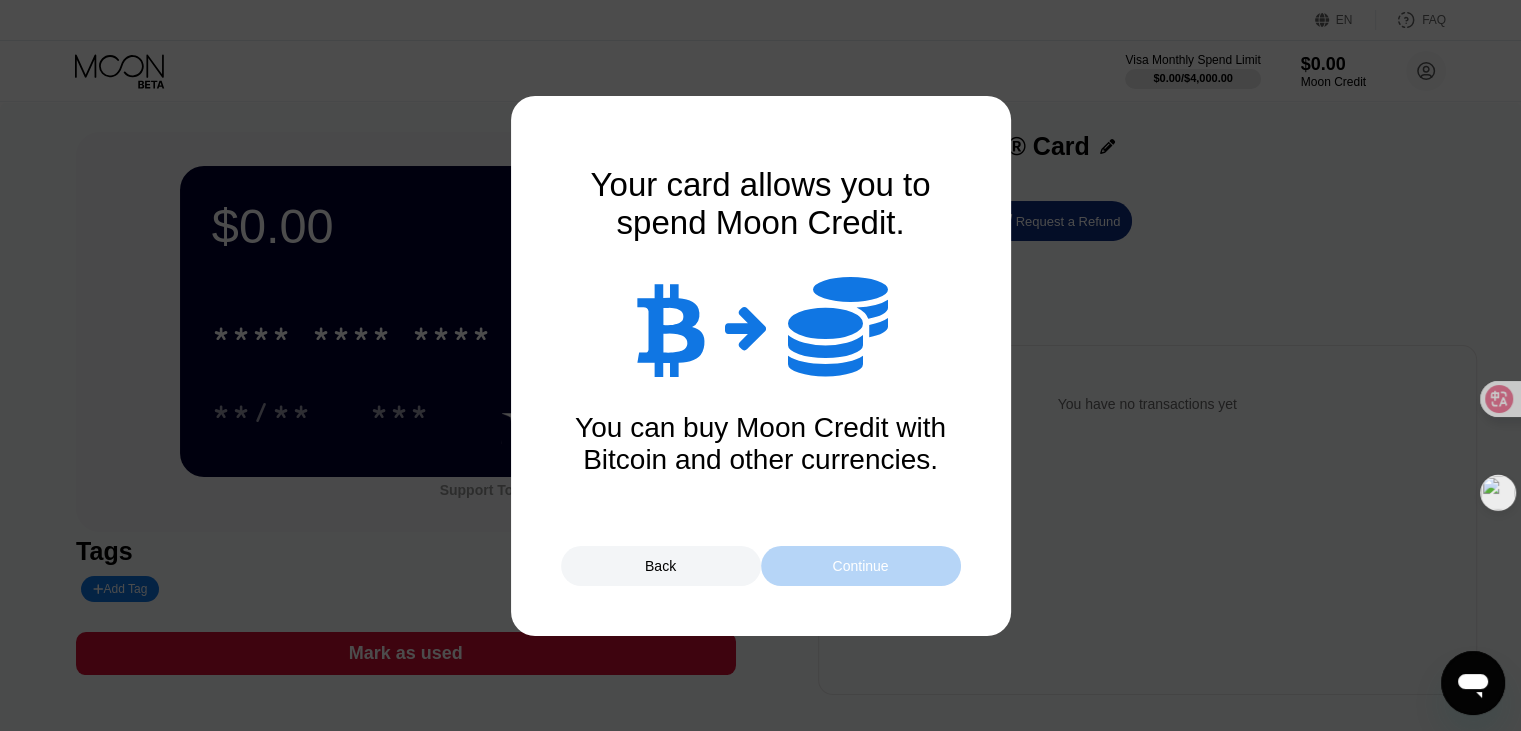 click on "Continue" at bounding box center [860, 566] 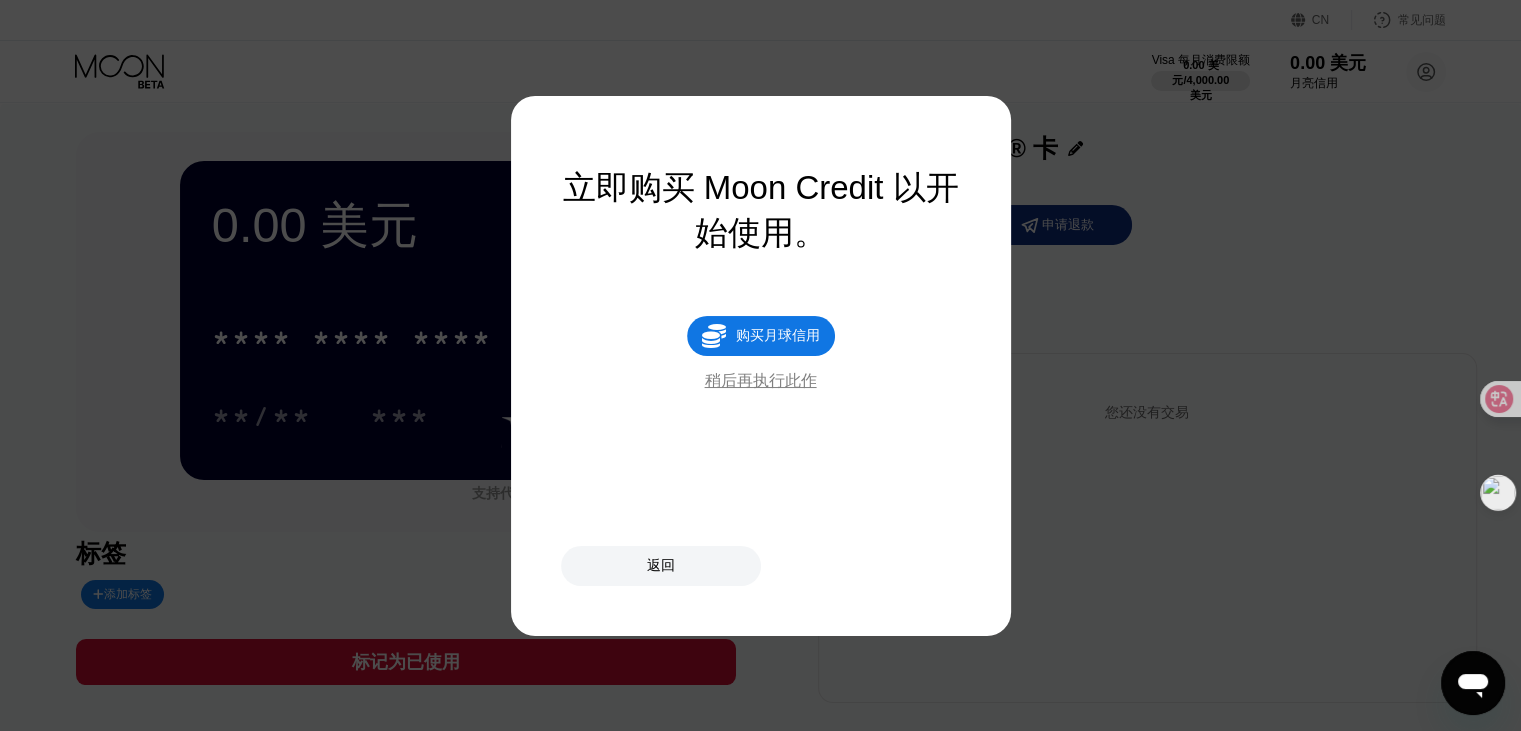 click on "稍后再执行此作" at bounding box center [761, 381] 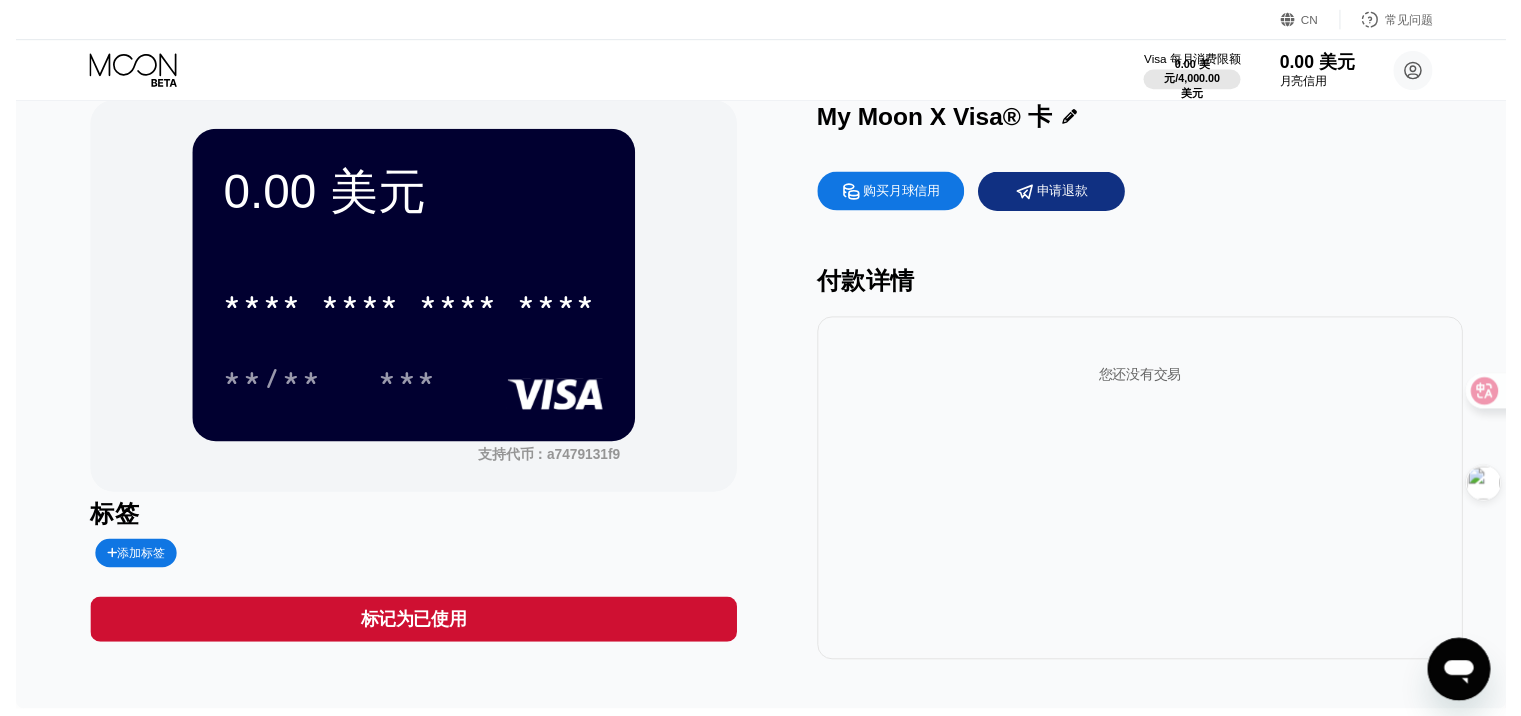 scroll, scrollTop: 0, scrollLeft: 0, axis: both 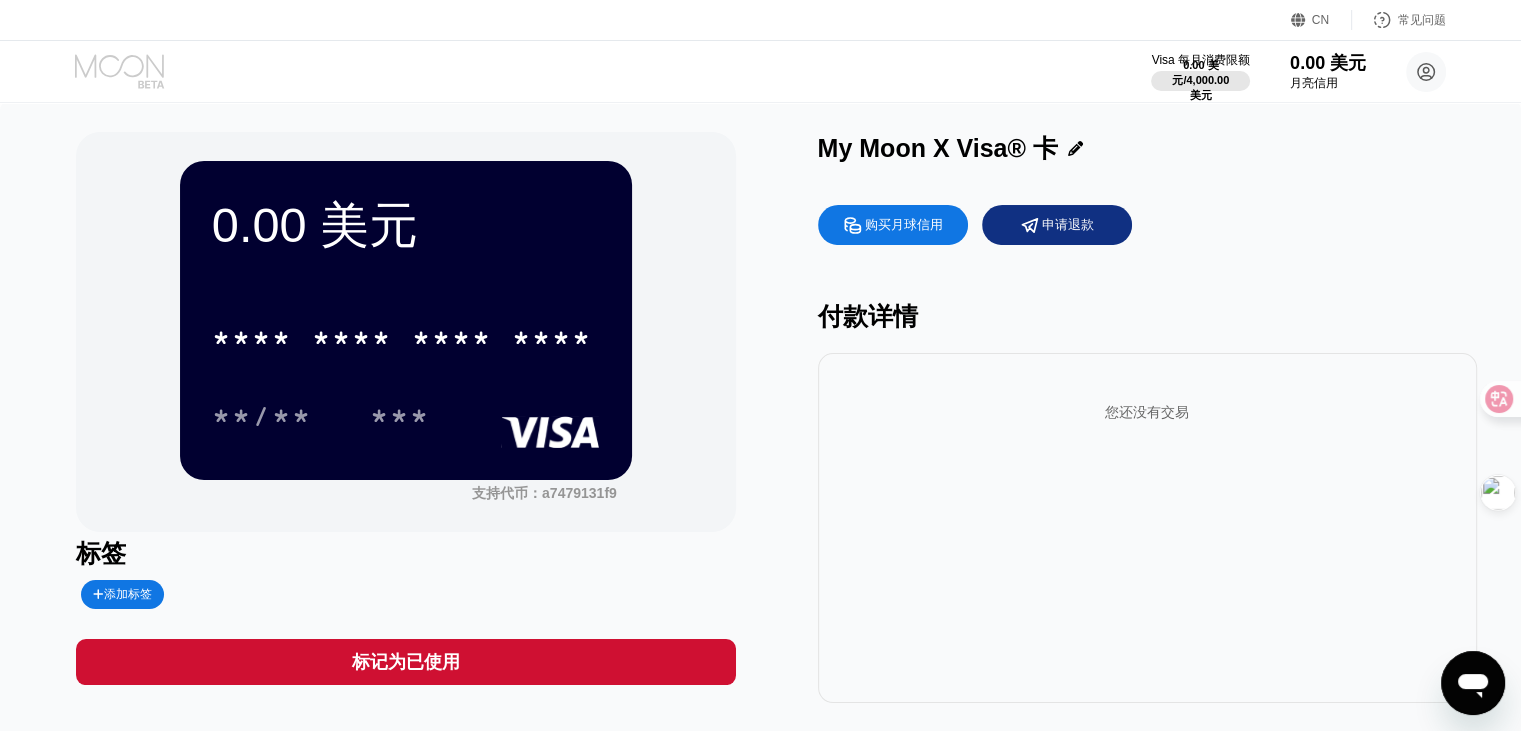 click 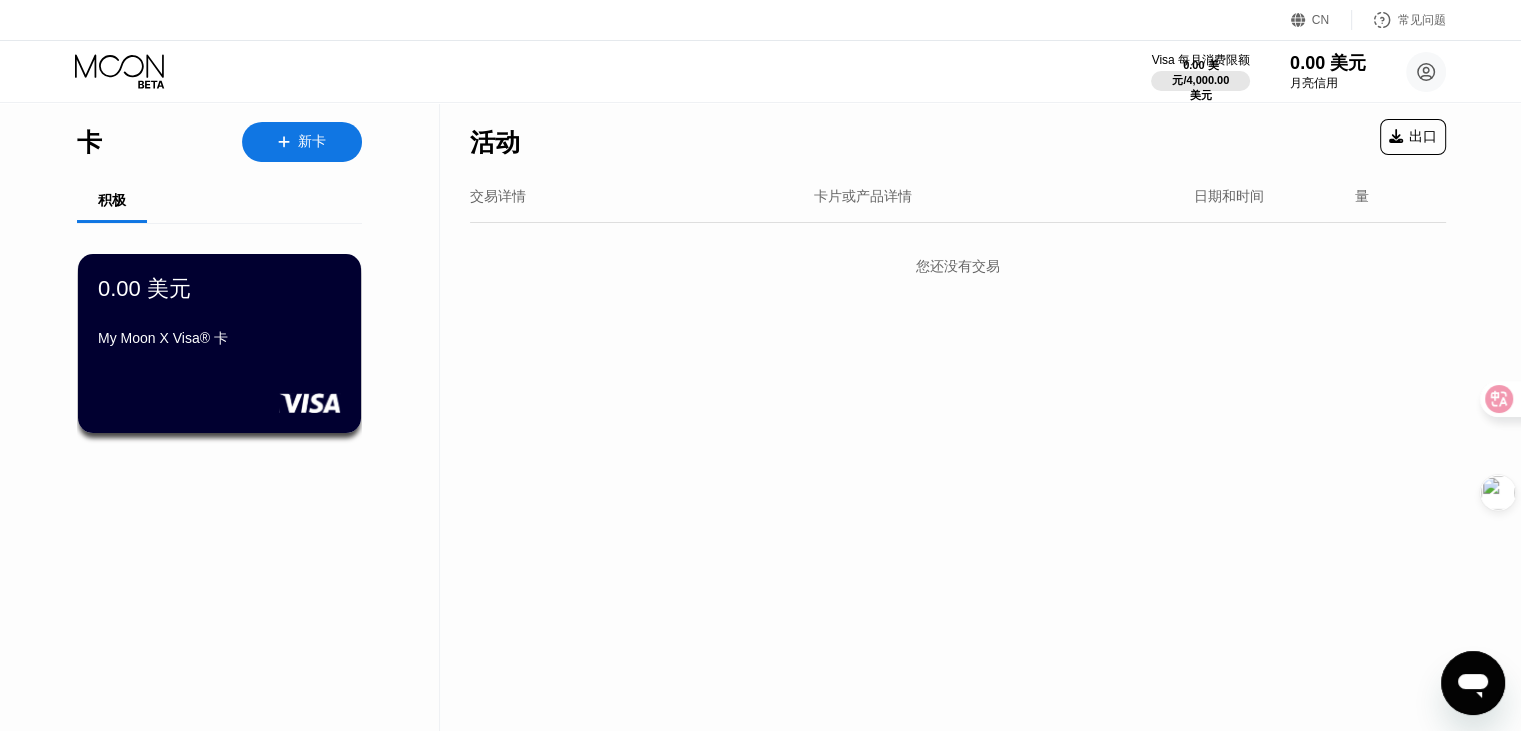 click on "新卡" at bounding box center [312, 142] 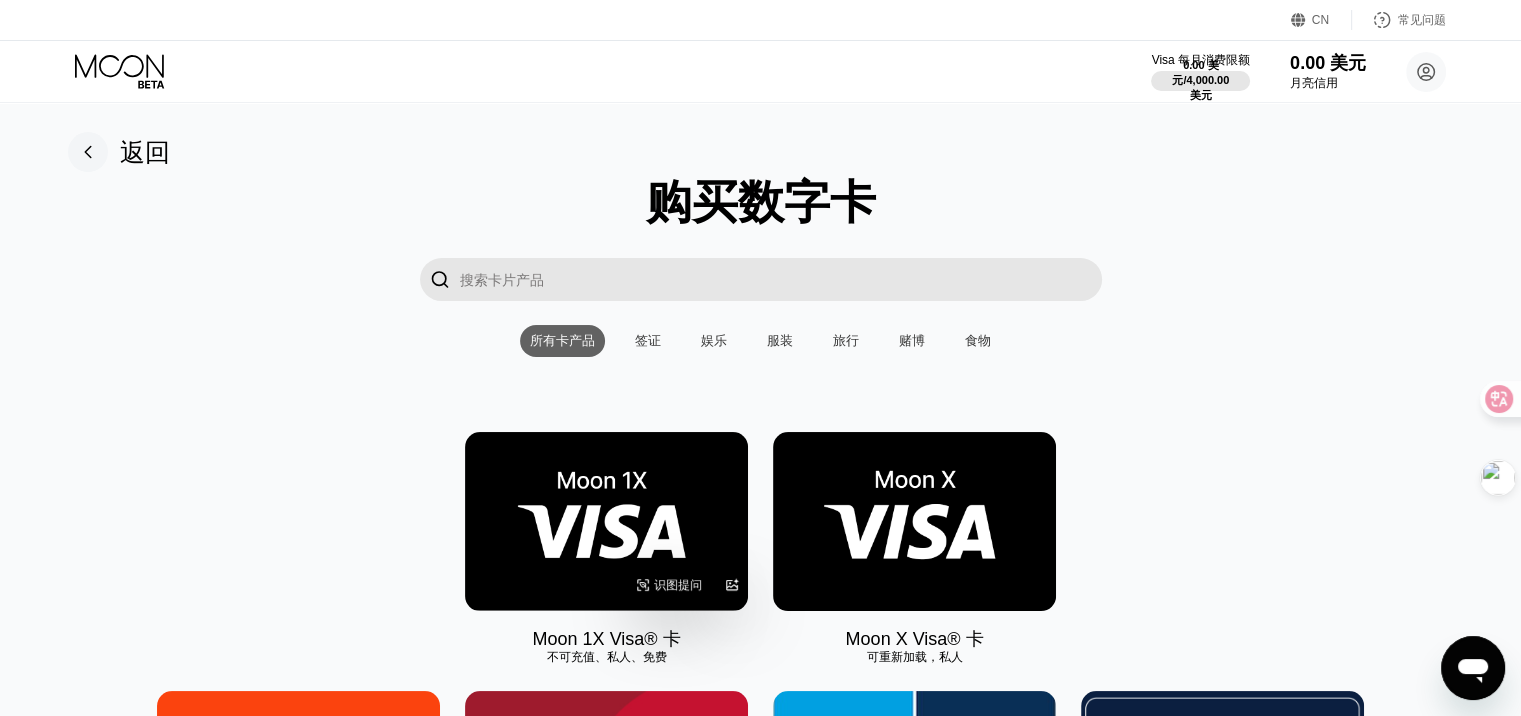 click at bounding box center (606, 521) 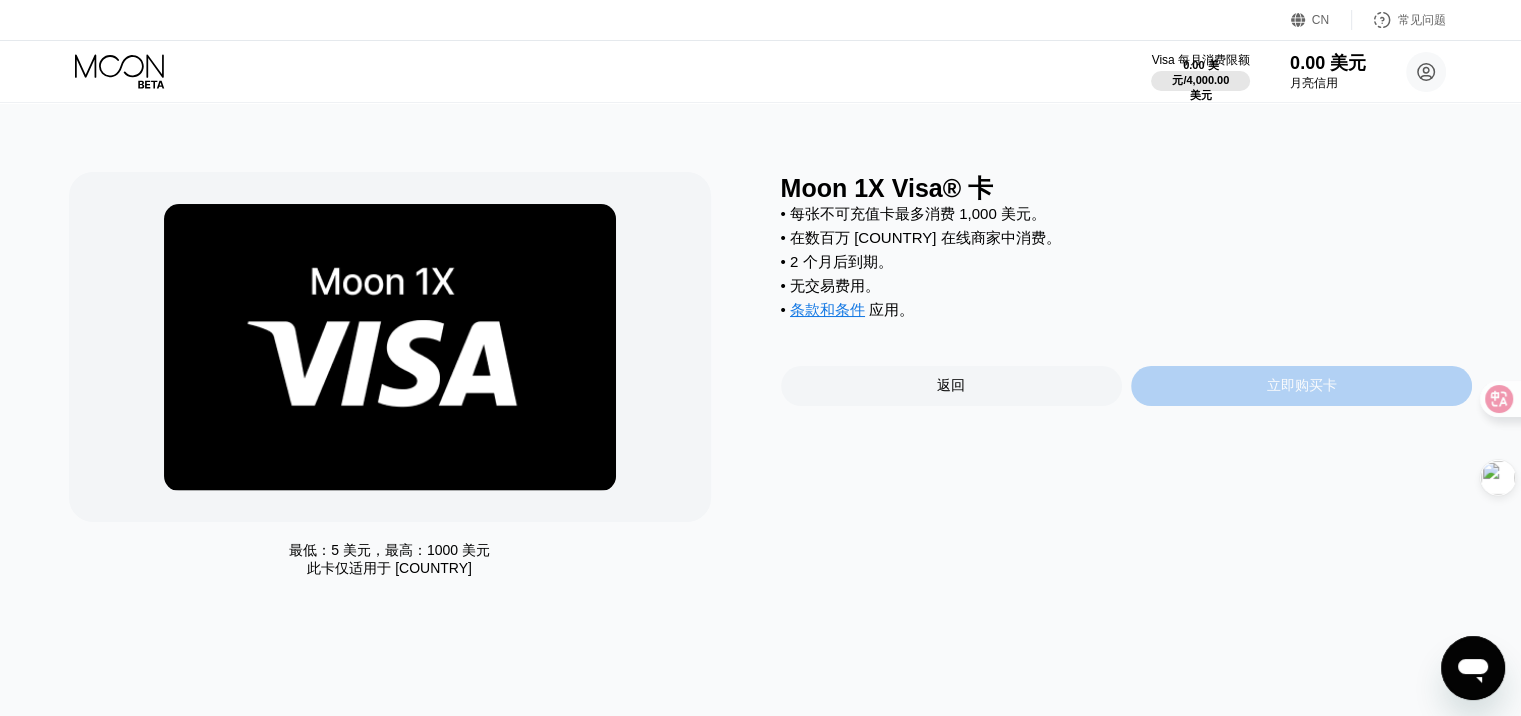 click on "立即购买卡" at bounding box center (1301, 386) 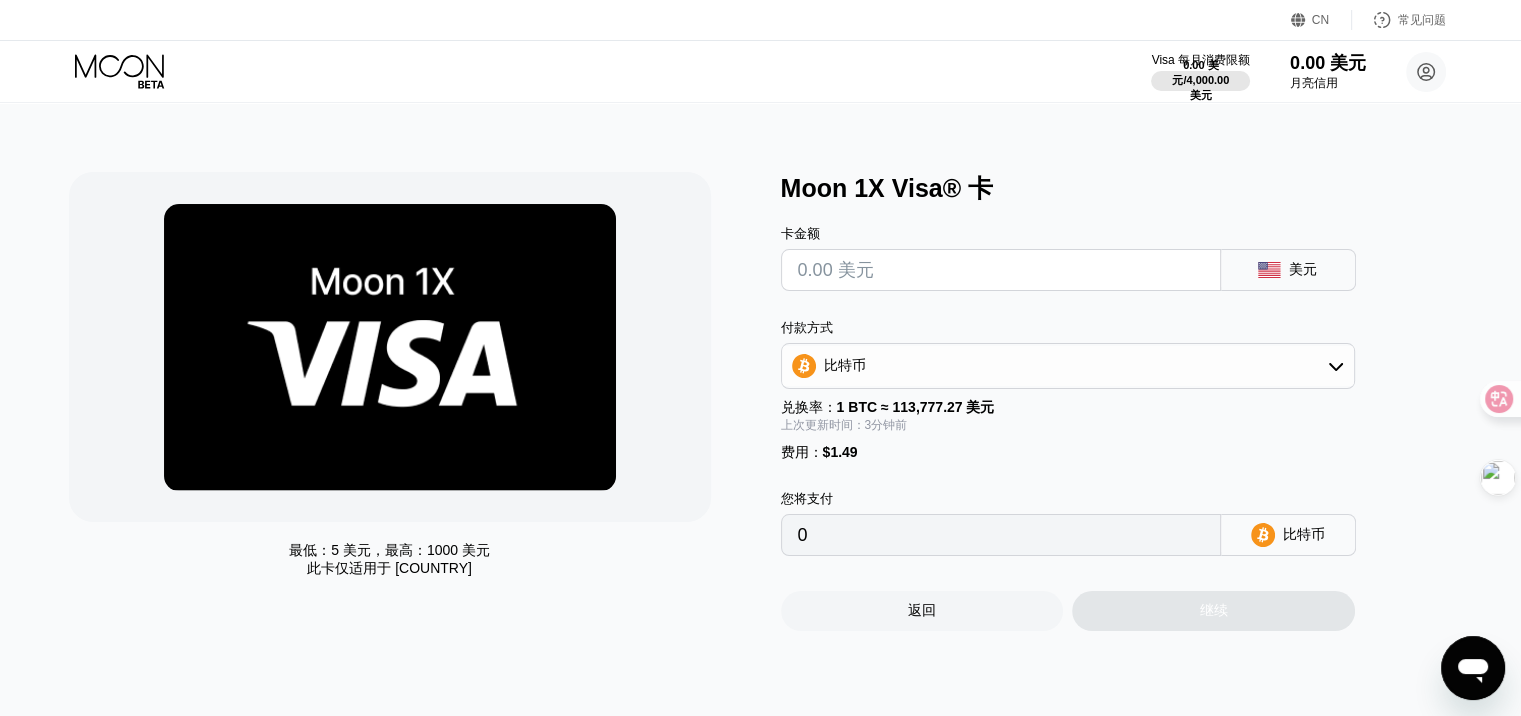 click at bounding box center (1001, 270) 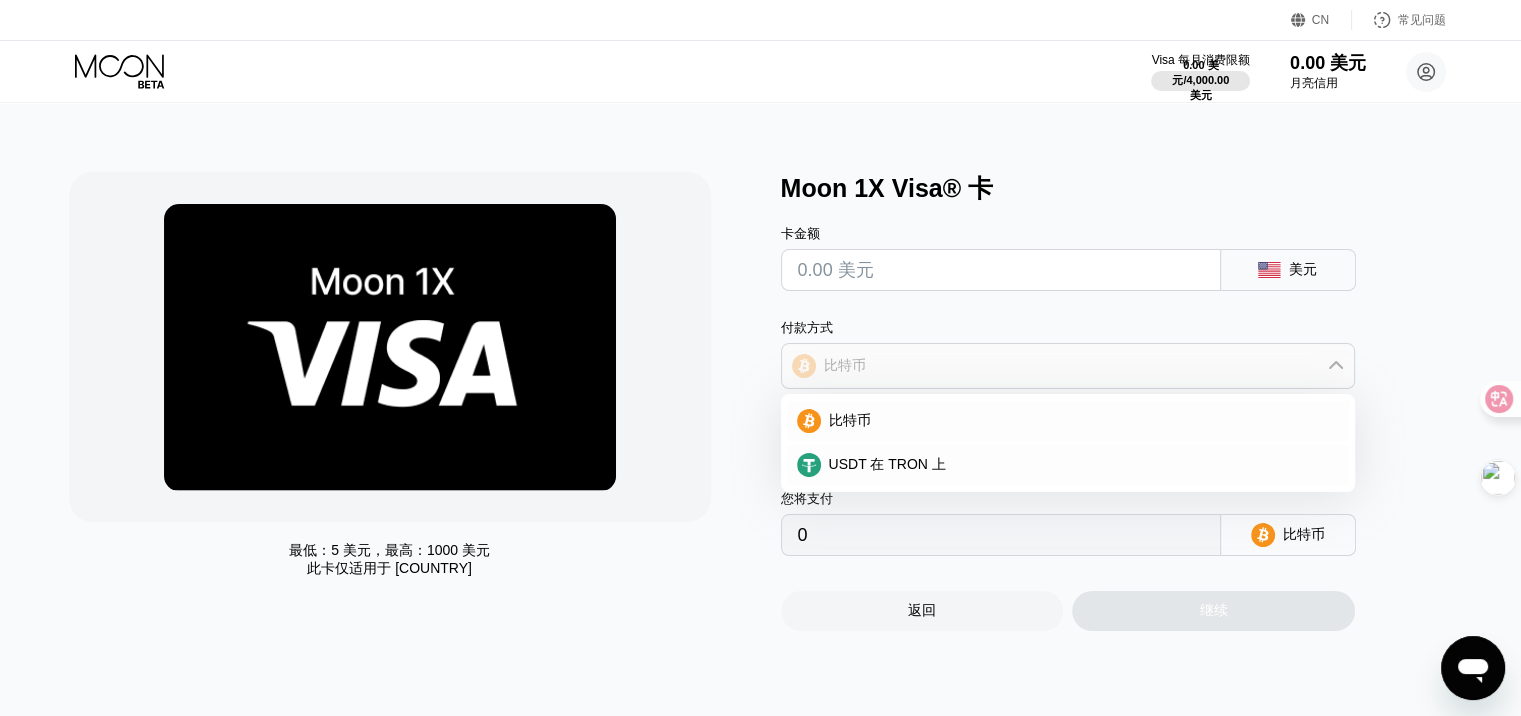 click on "比特币" at bounding box center (1068, 366) 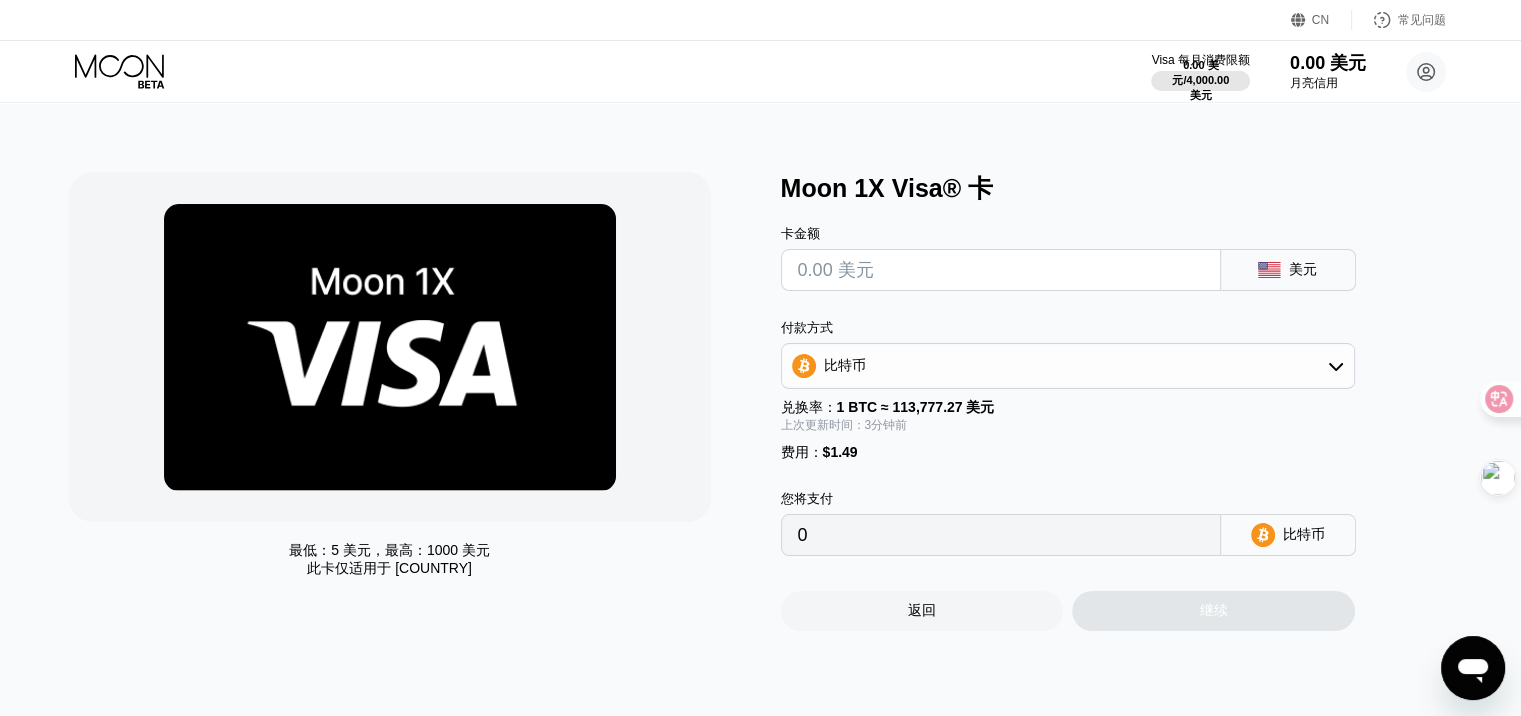 click on "0" at bounding box center (1001, 535) 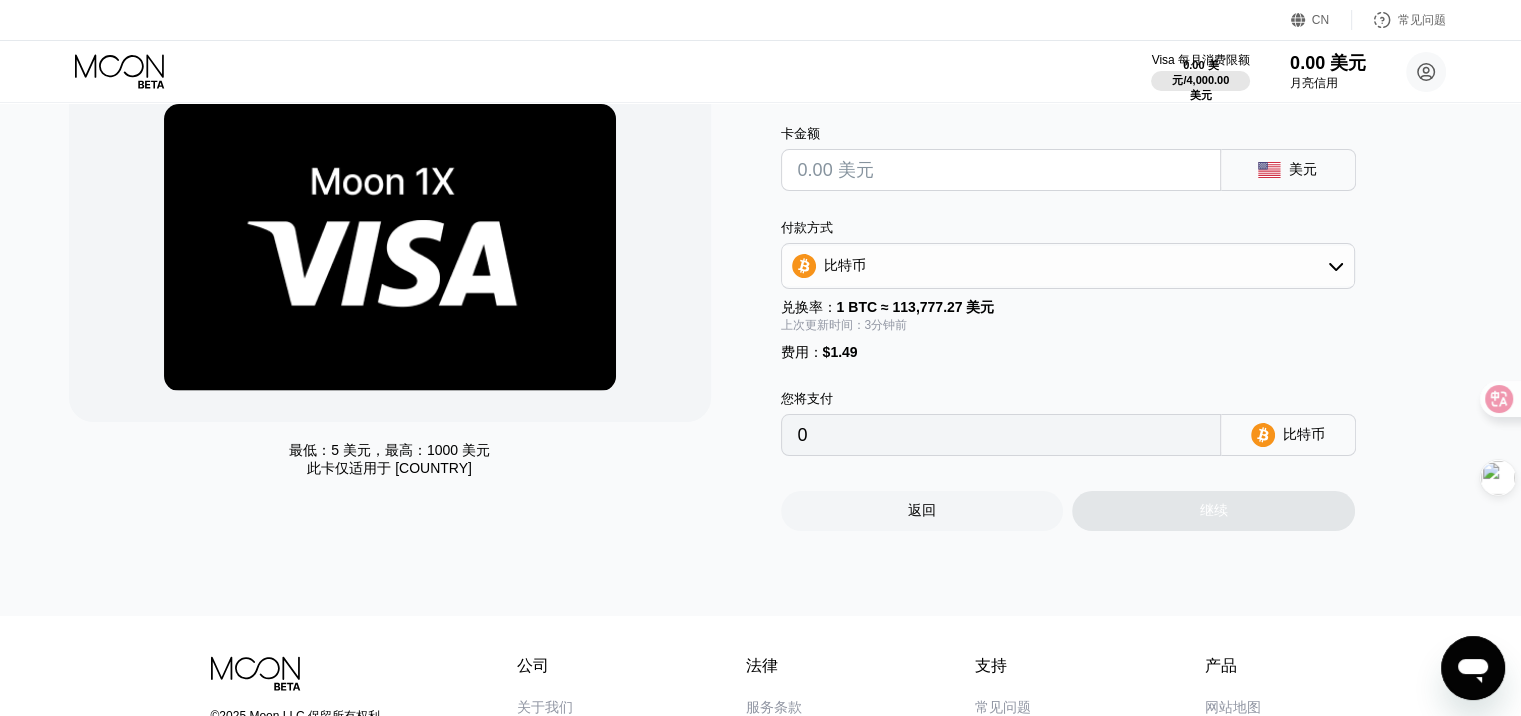 click at bounding box center (1001, 170) 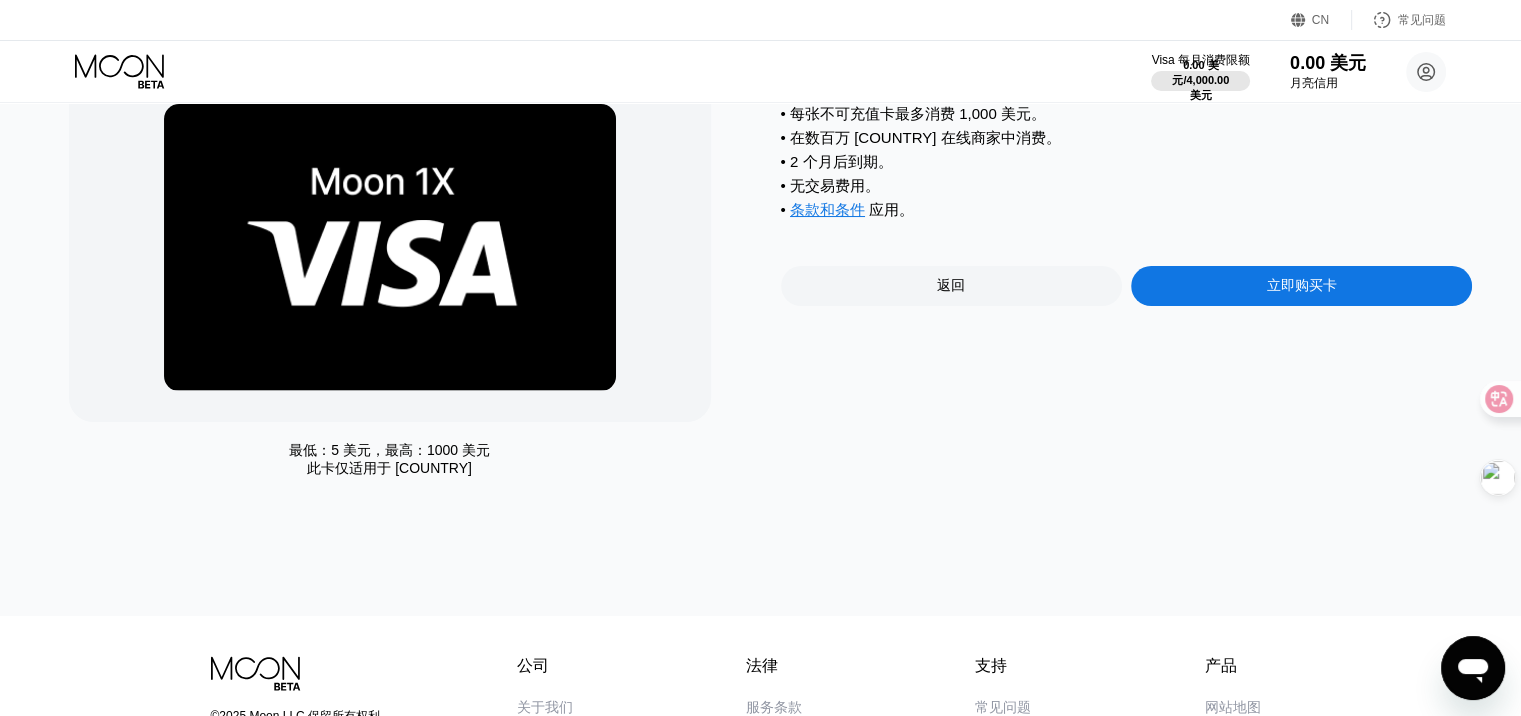 scroll, scrollTop: 0, scrollLeft: 0, axis: both 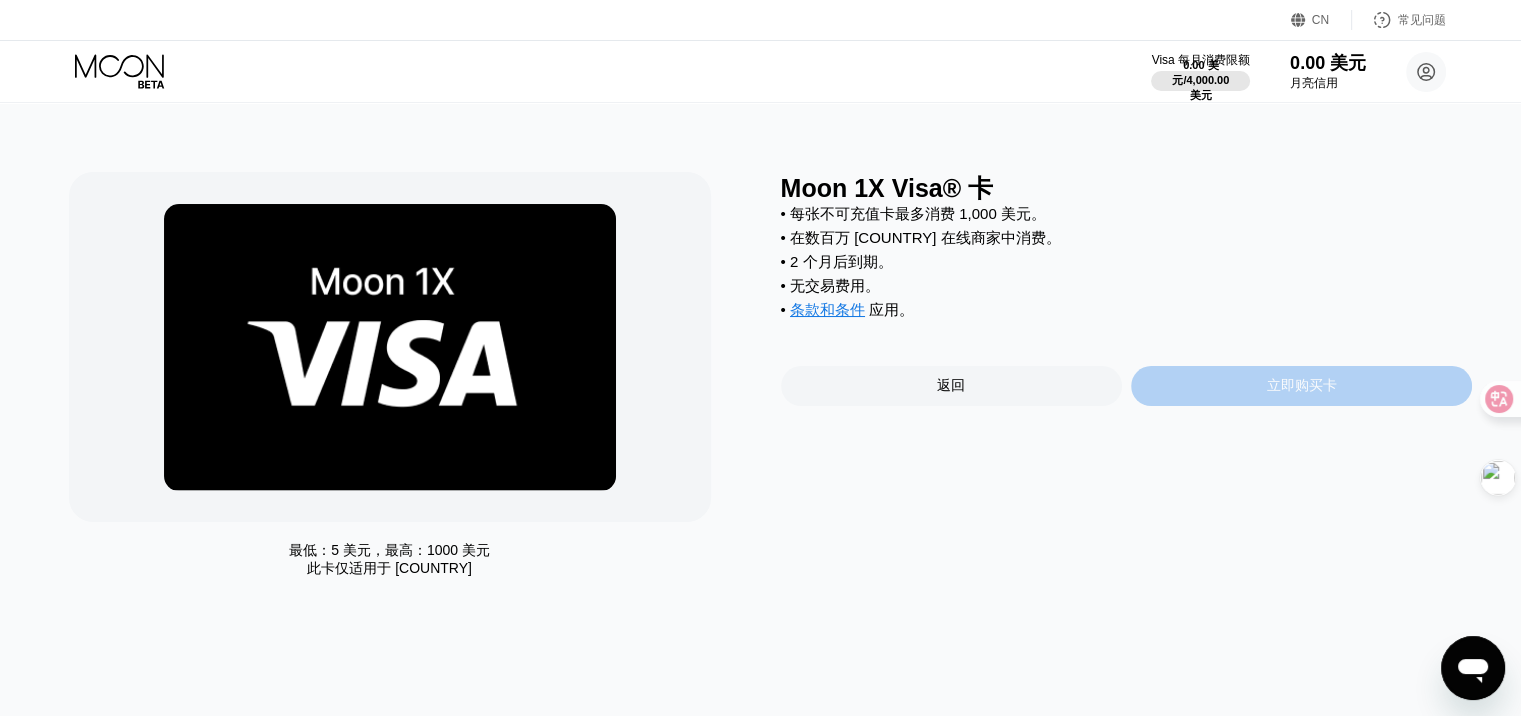 click on "立即购买卡" at bounding box center (1301, 386) 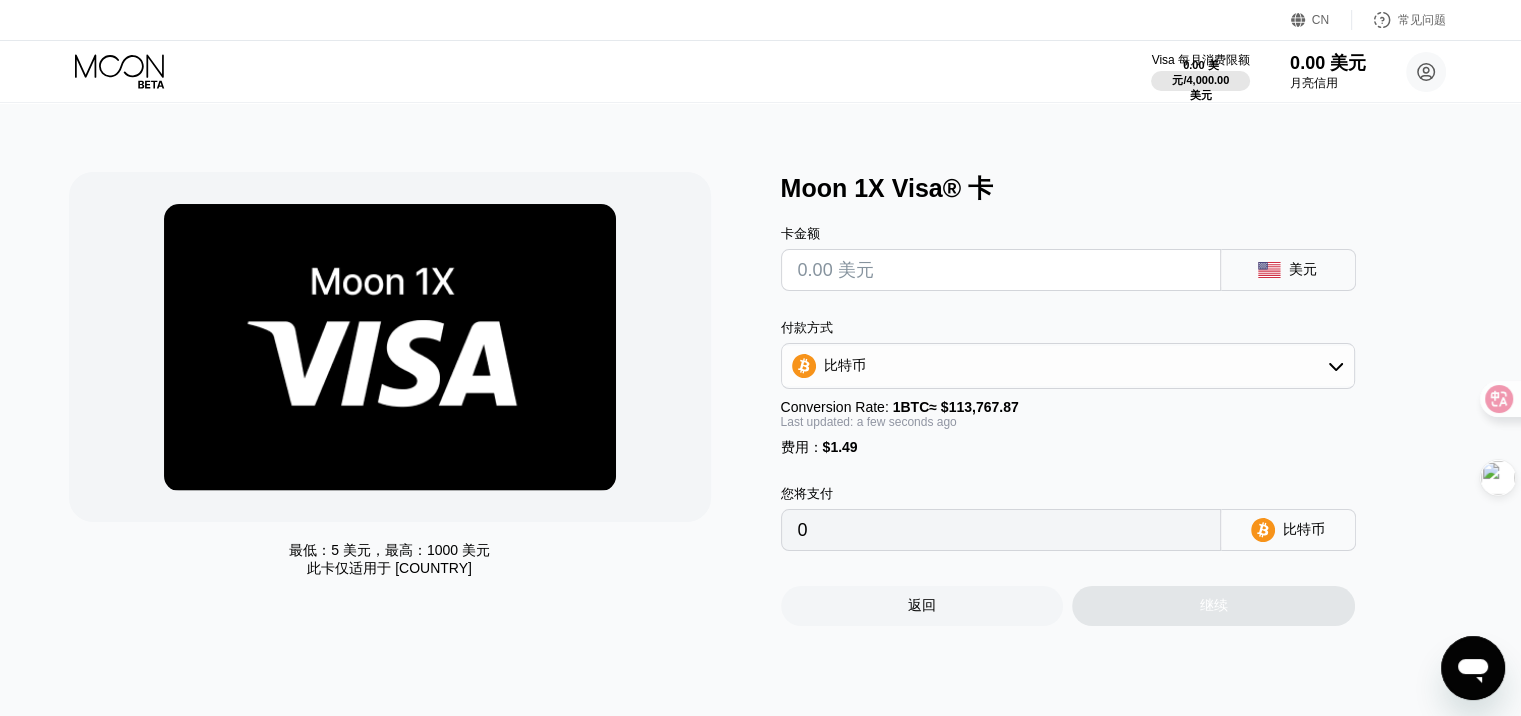 click at bounding box center [1001, 270] 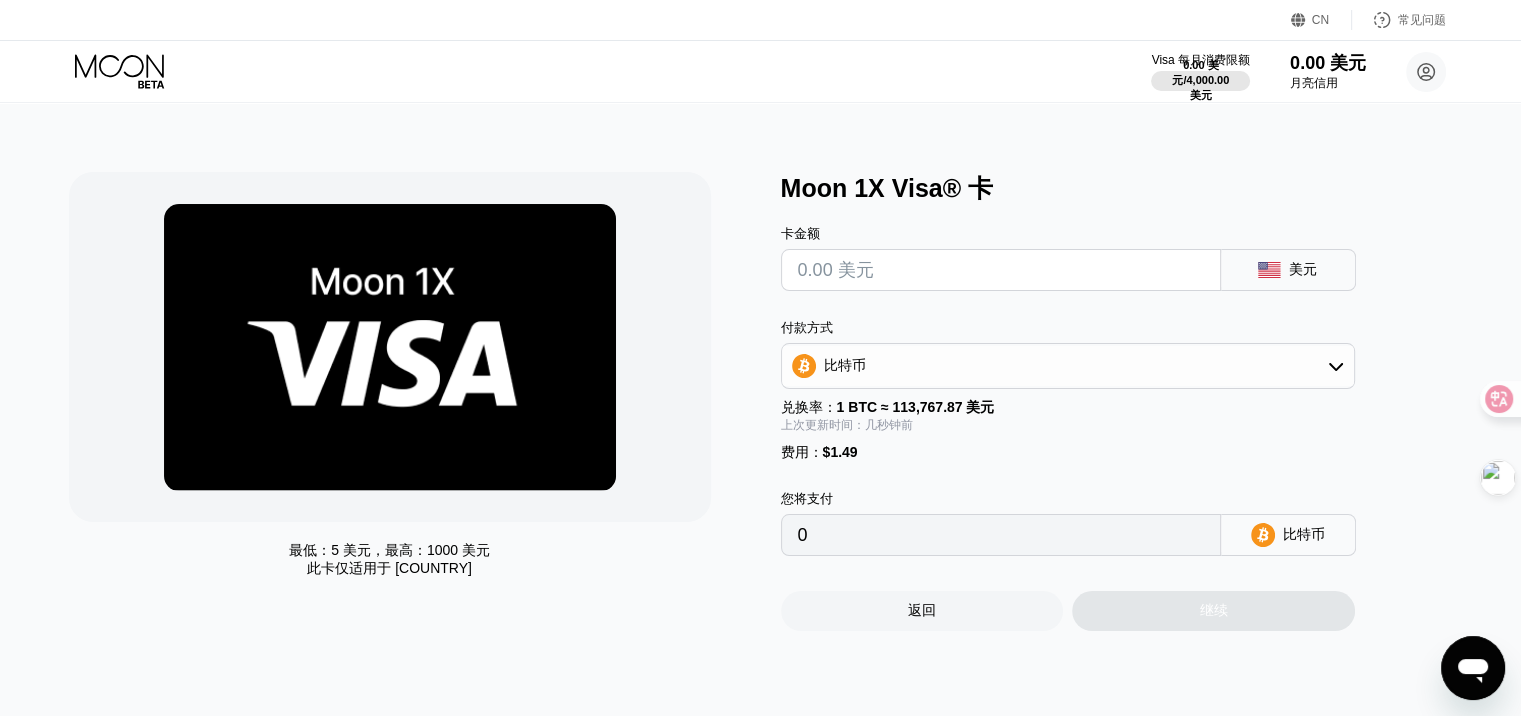 click at bounding box center [1001, 270] 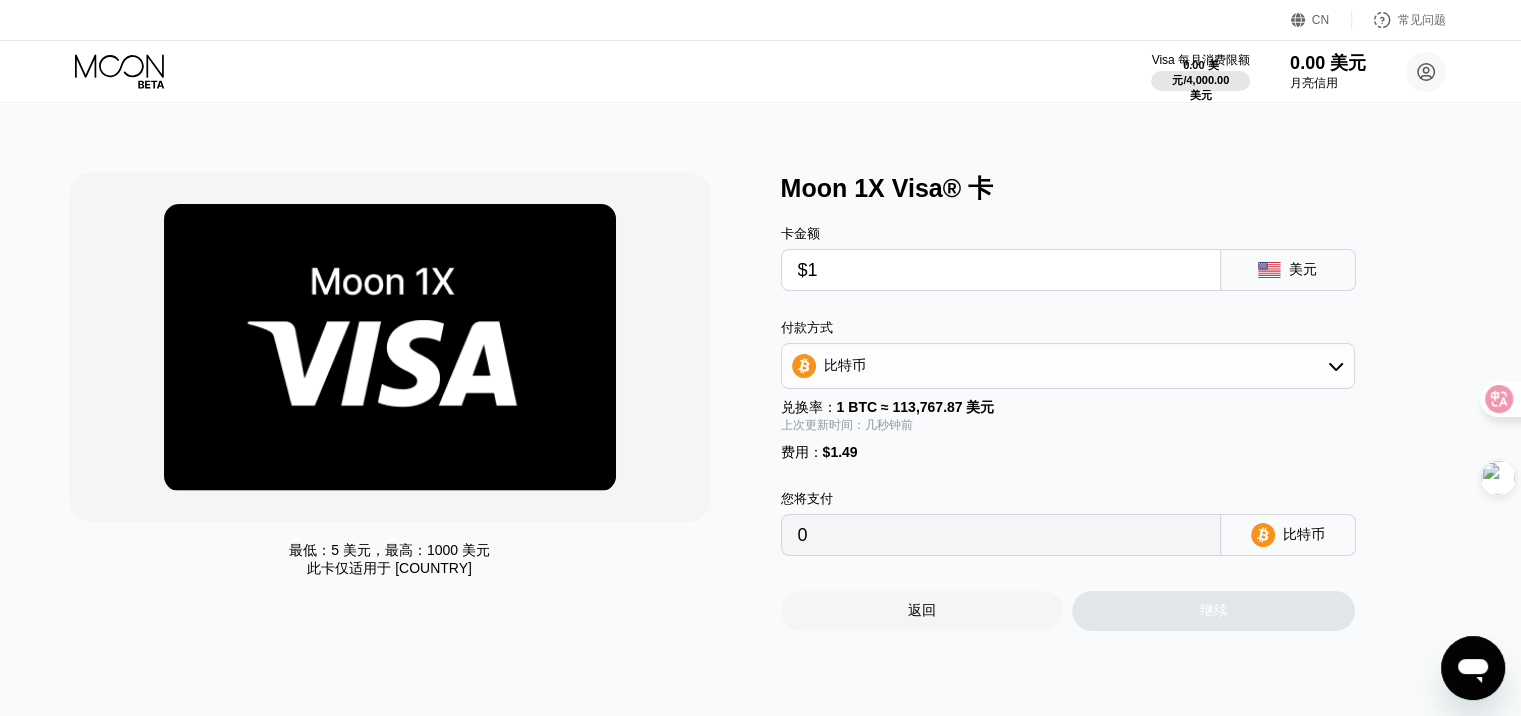 type on "0.00002189" 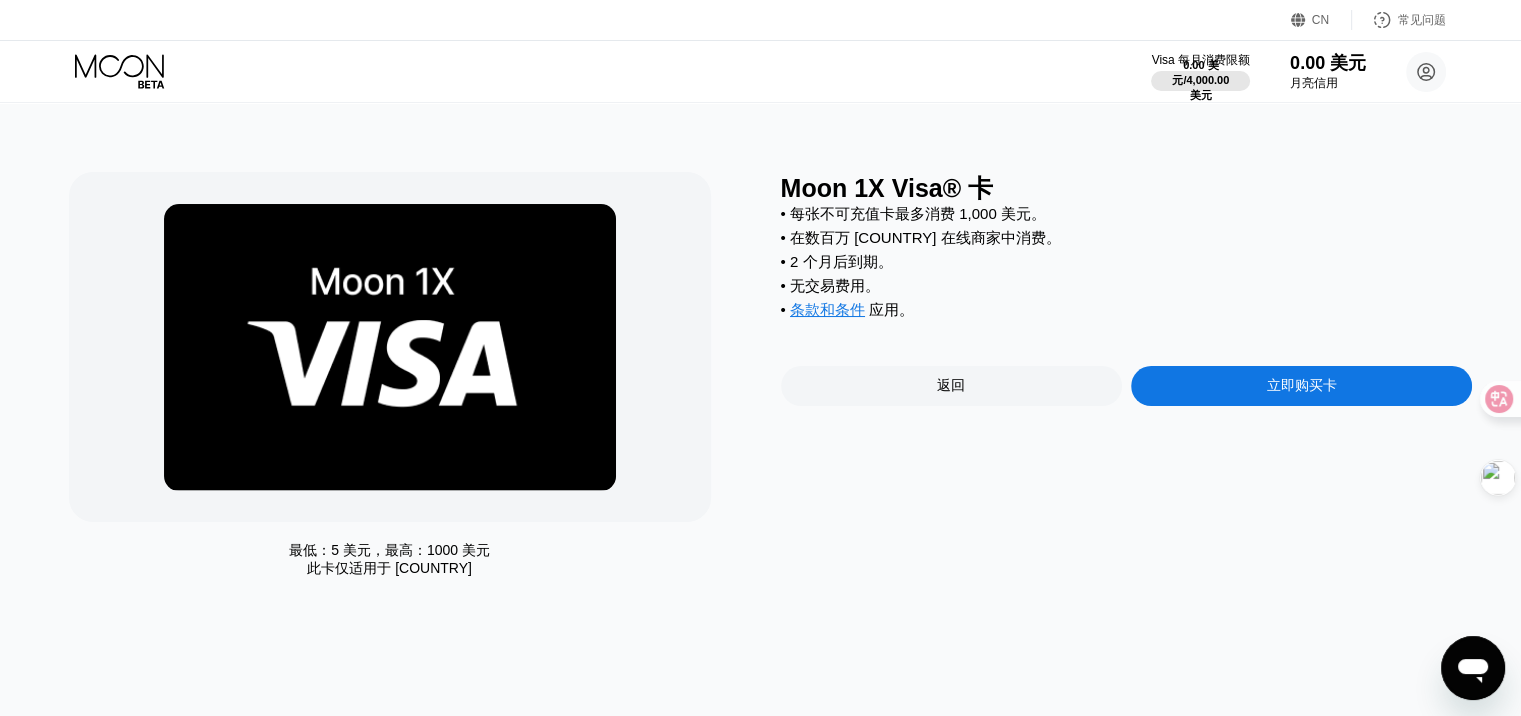 click on "返回" at bounding box center (951, 386) 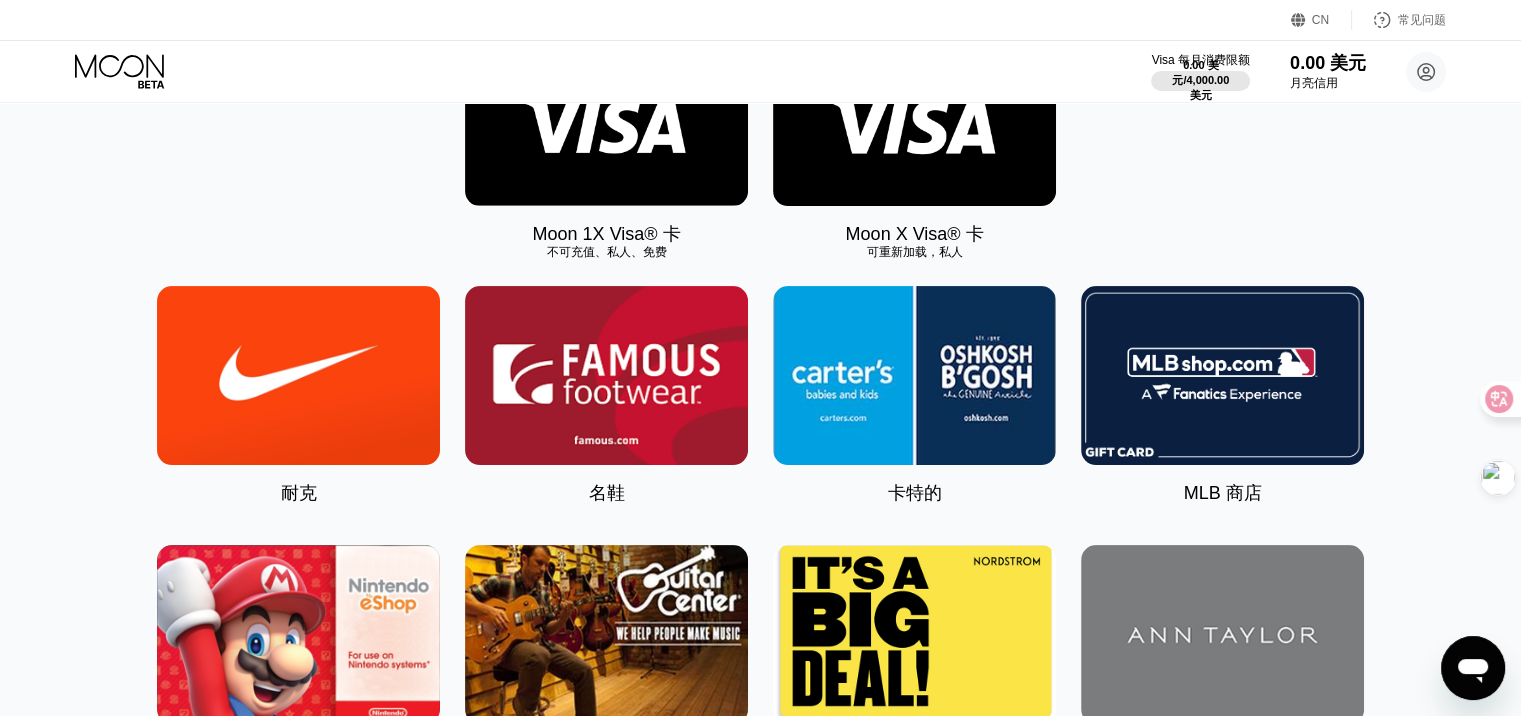 scroll, scrollTop: 0, scrollLeft: 0, axis: both 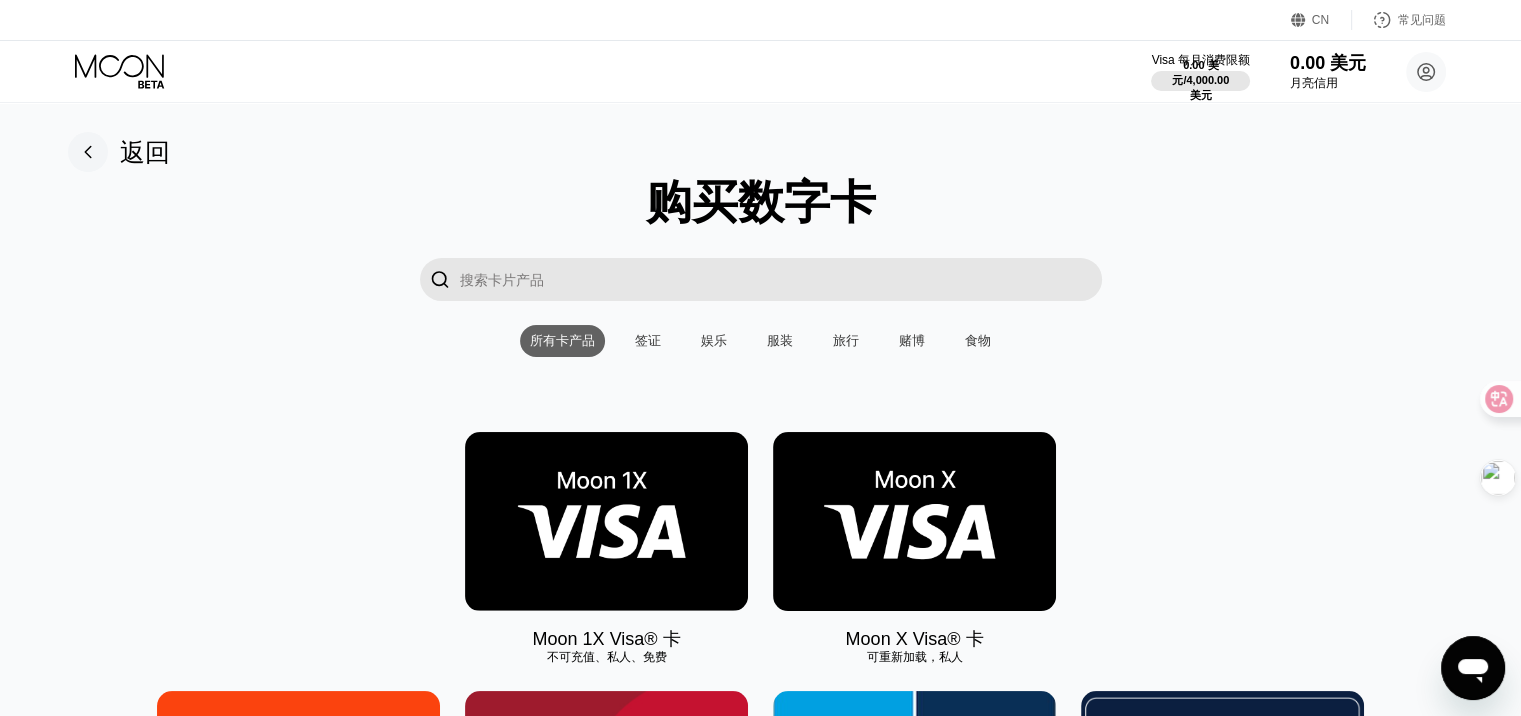 click on "签证" at bounding box center [648, 341] 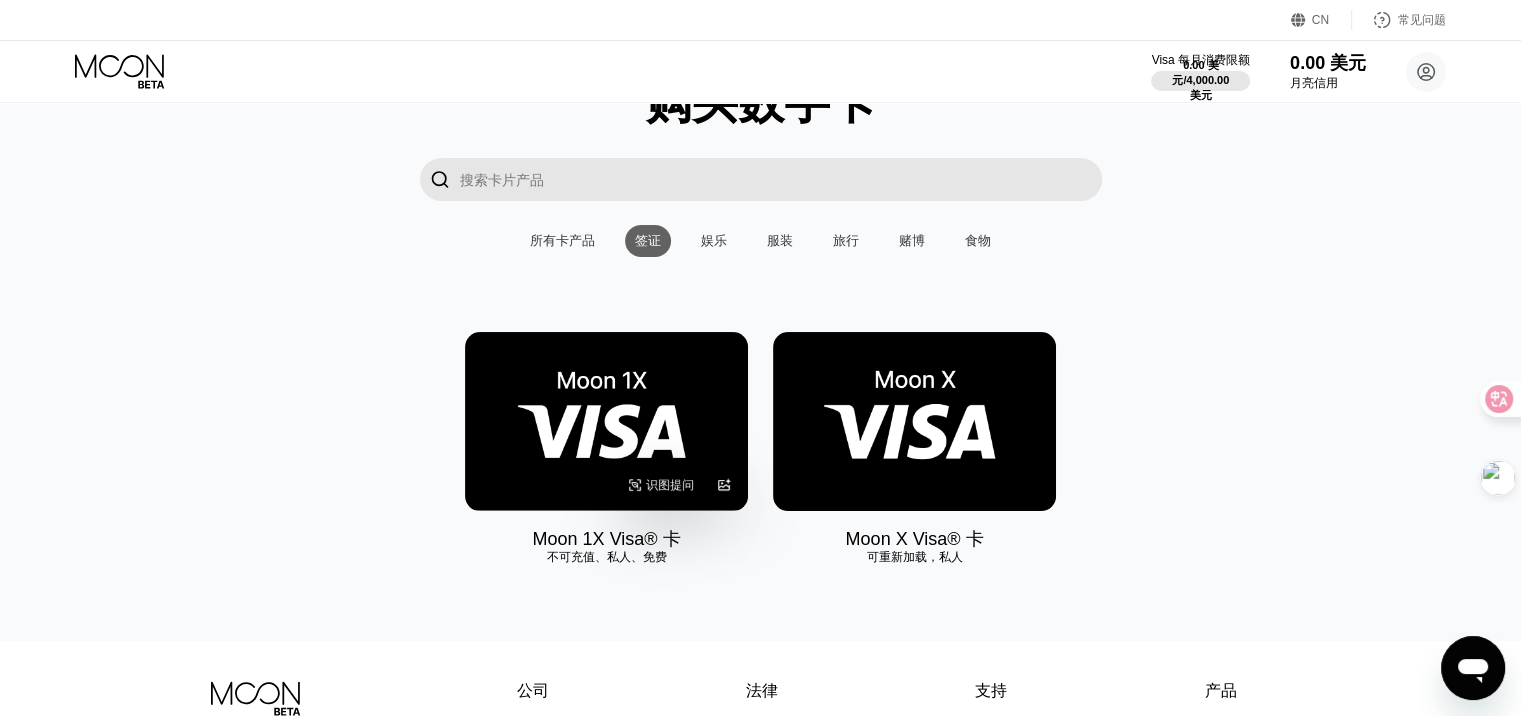 scroll, scrollTop: 300, scrollLeft: 0, axis: vertical 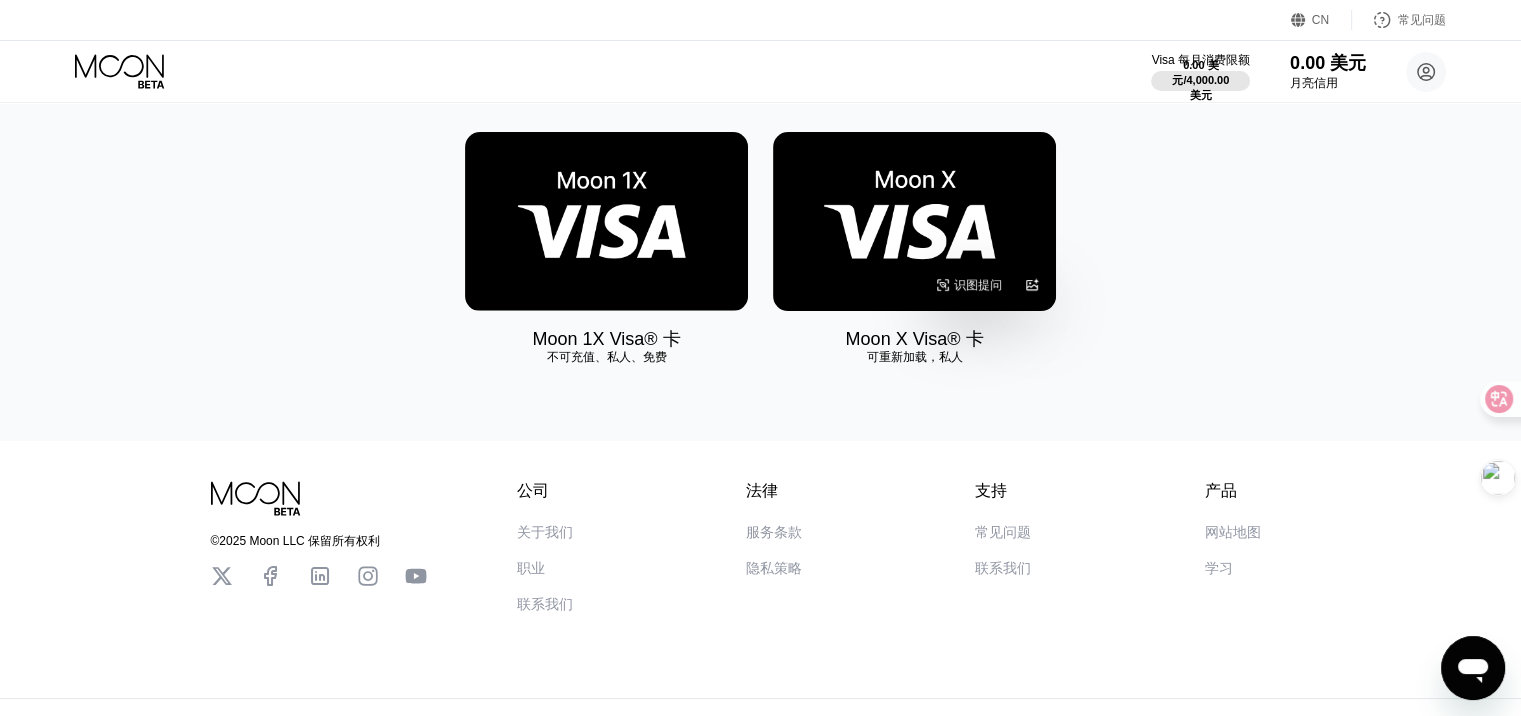 click at bounding box center (914, 221) 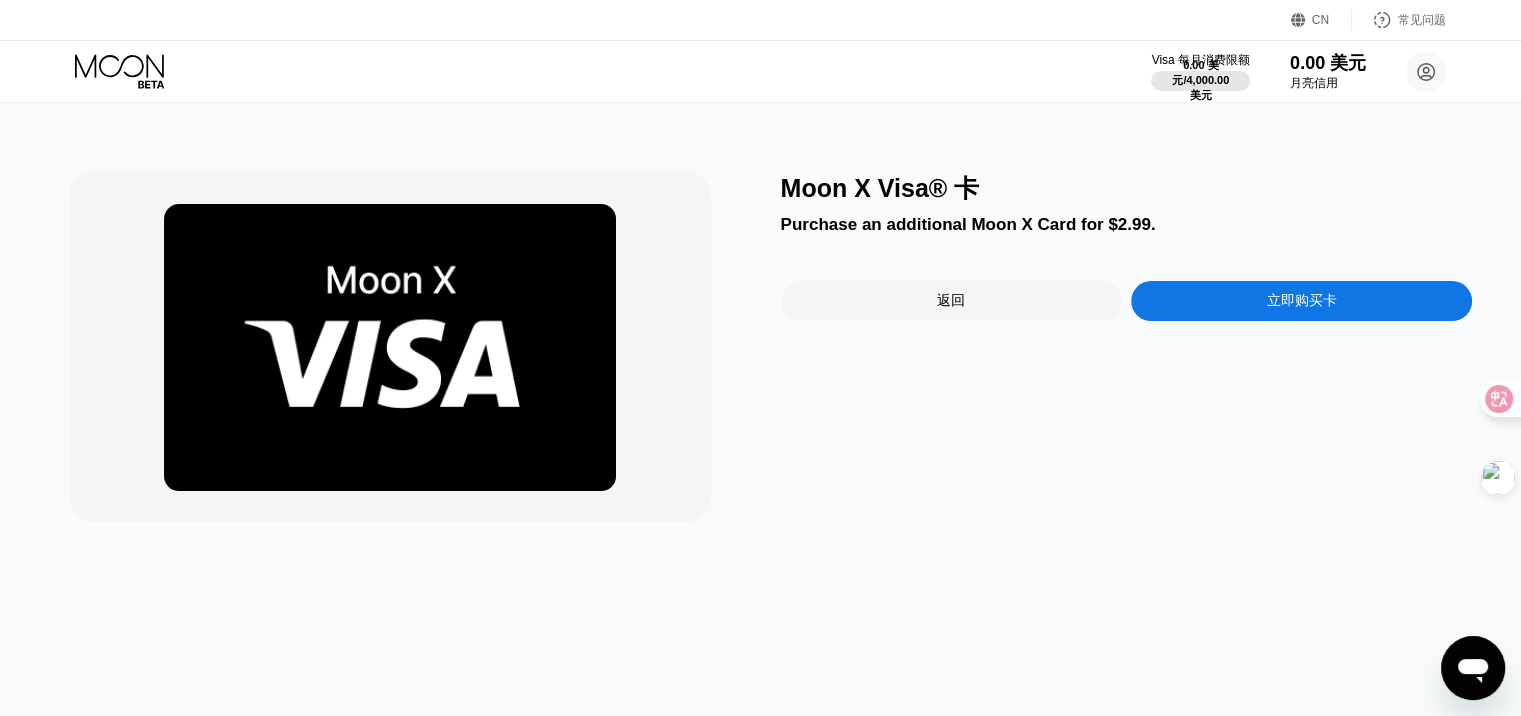 scroll, scrollTop: 0, scrollLeft: 0, axis: both 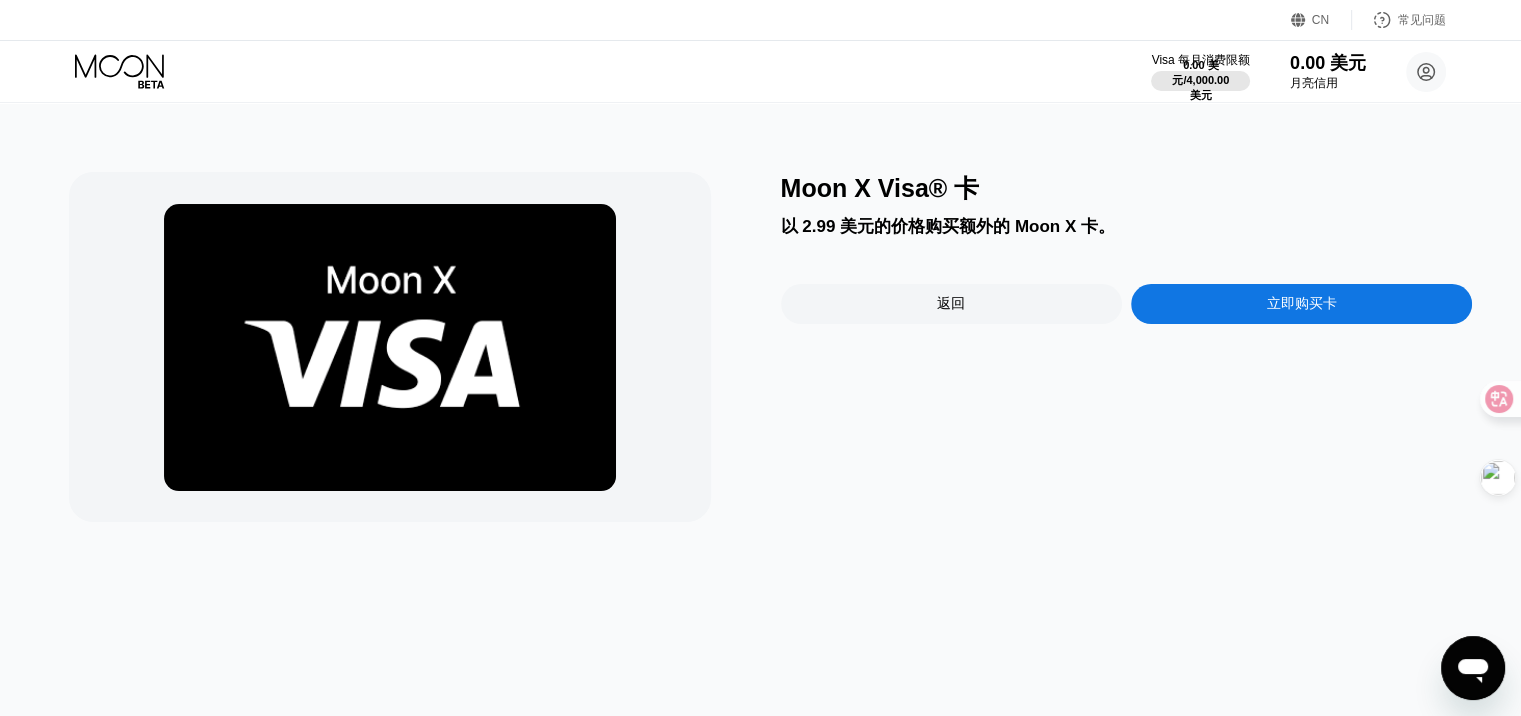 click on "返回" at bounding box center (951, 304) 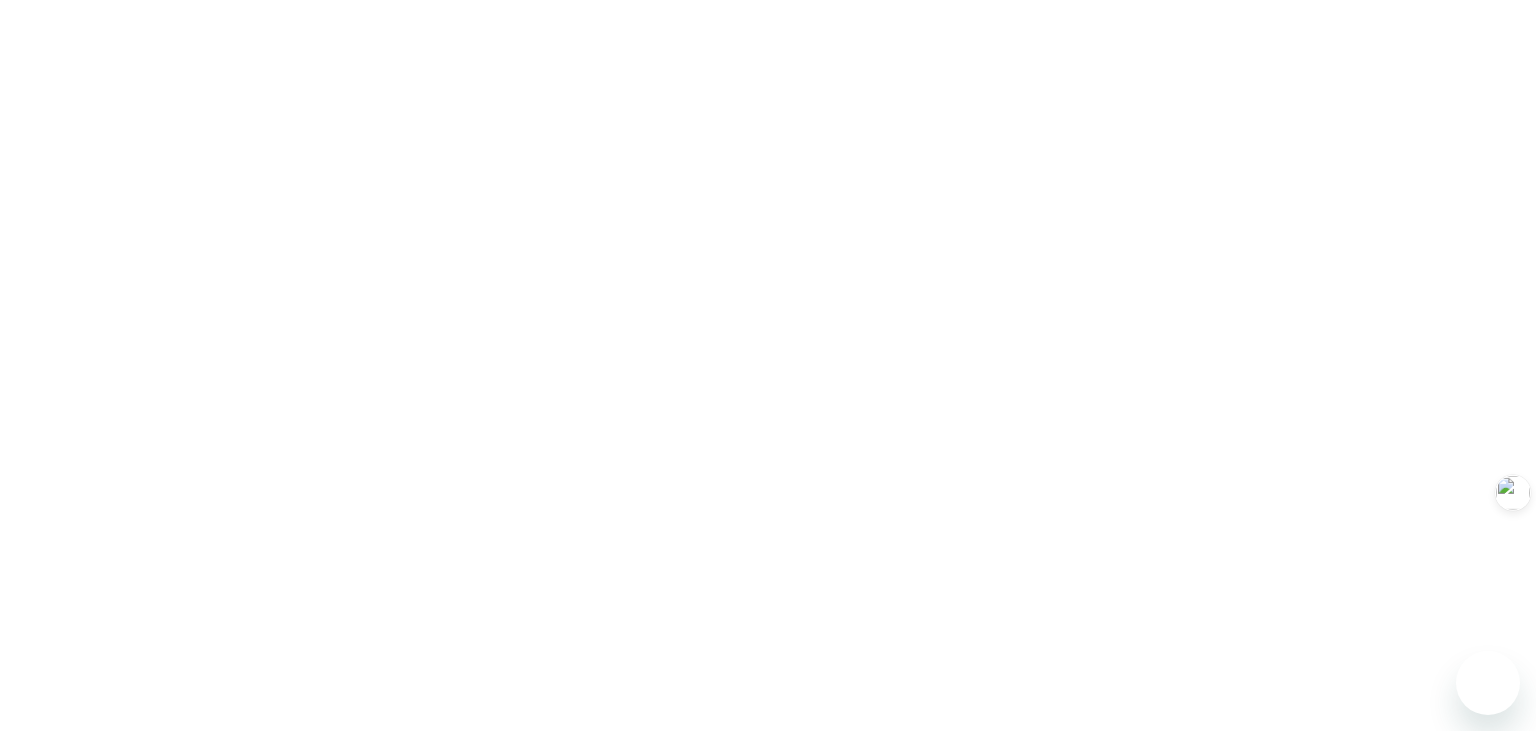 scroll, scrollTop: 0, scrollLeft: 0, axis: both 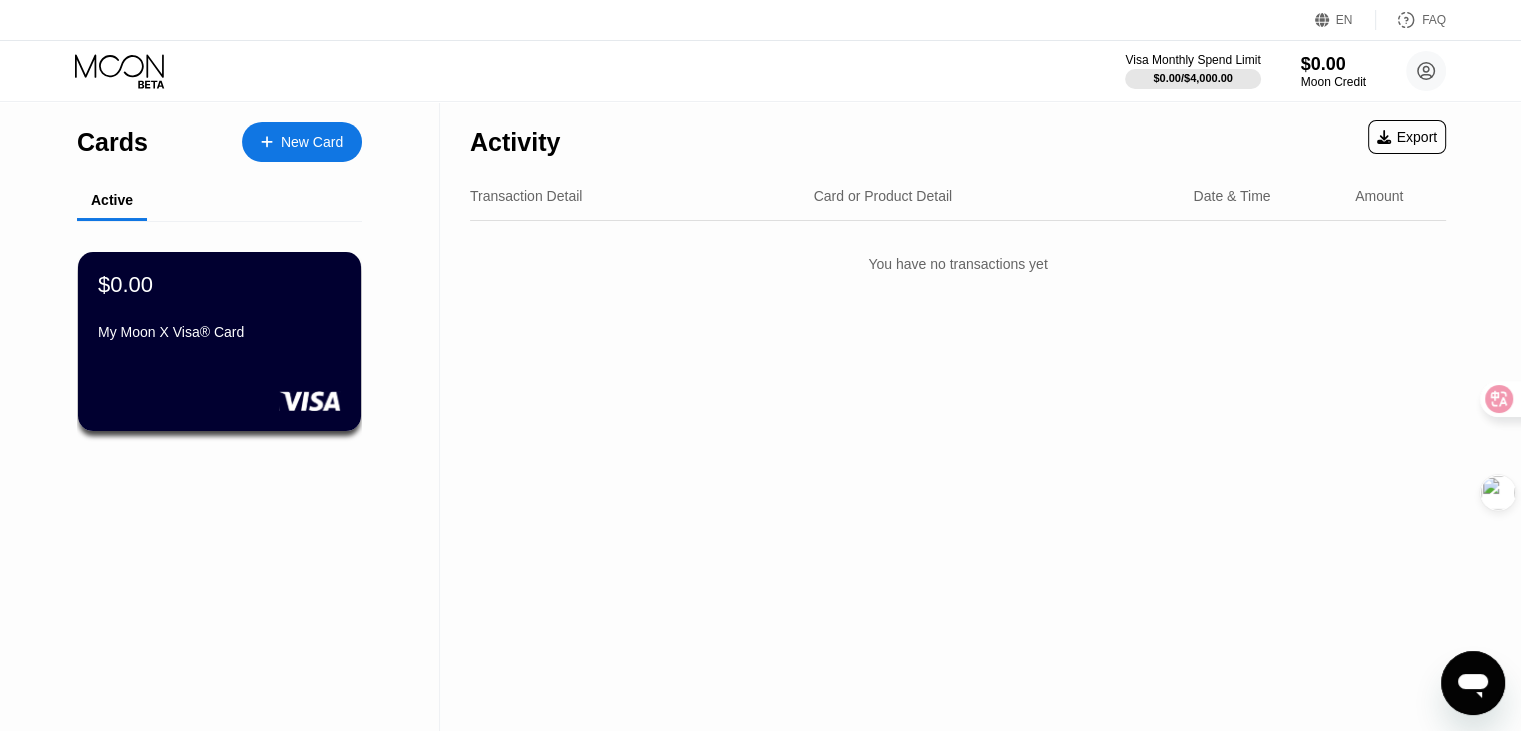 drag, startPoint x: 23, startPoint y: 453, endPoint x: 37, endPoint y: 450, distance: 14.3178215 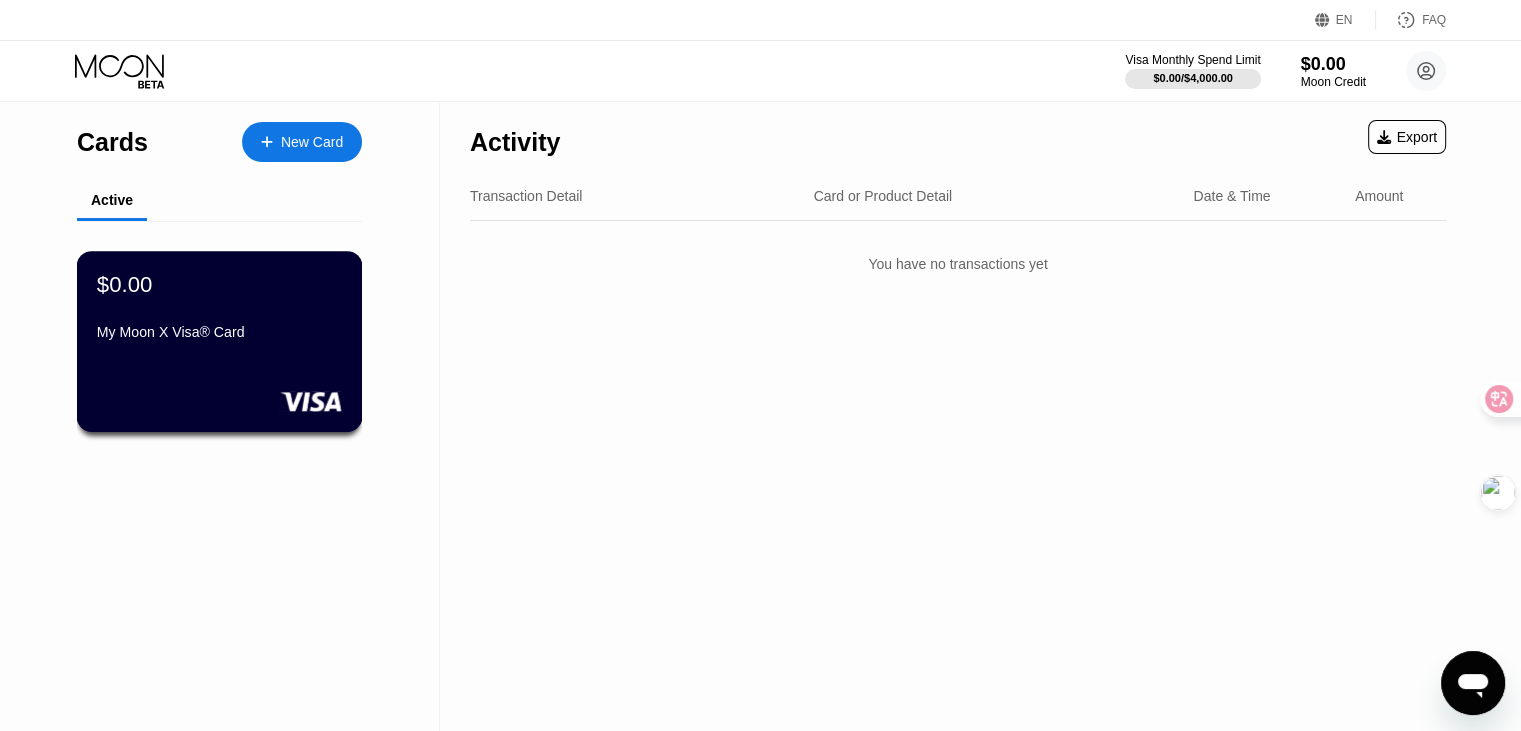 click on "$0.00 My Moon X Visa® Card" at bounding box center [219, 309] 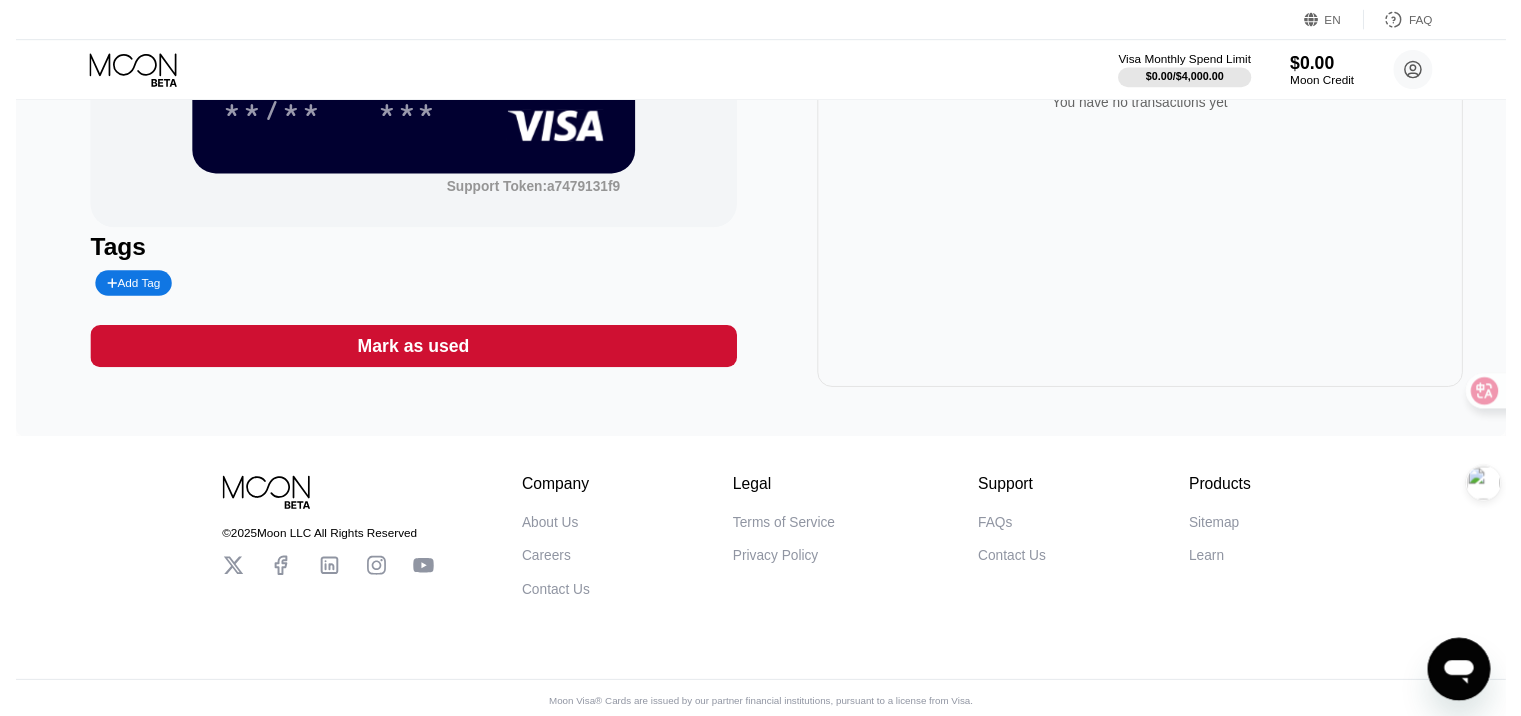 scroll, scrollTop: 0, scrollLeft: 0, axis: both 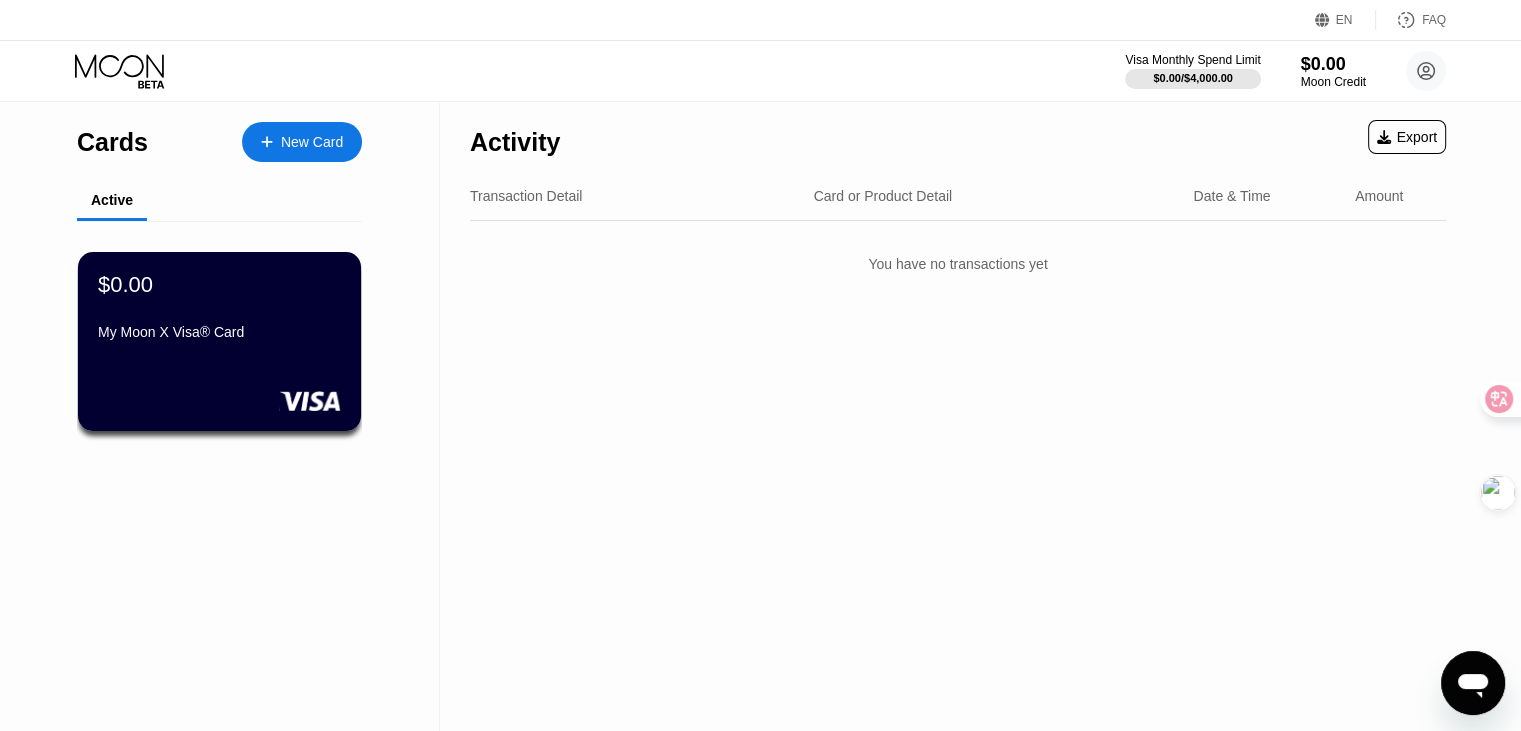 click on "New Card" at bounding box center [312, 142] 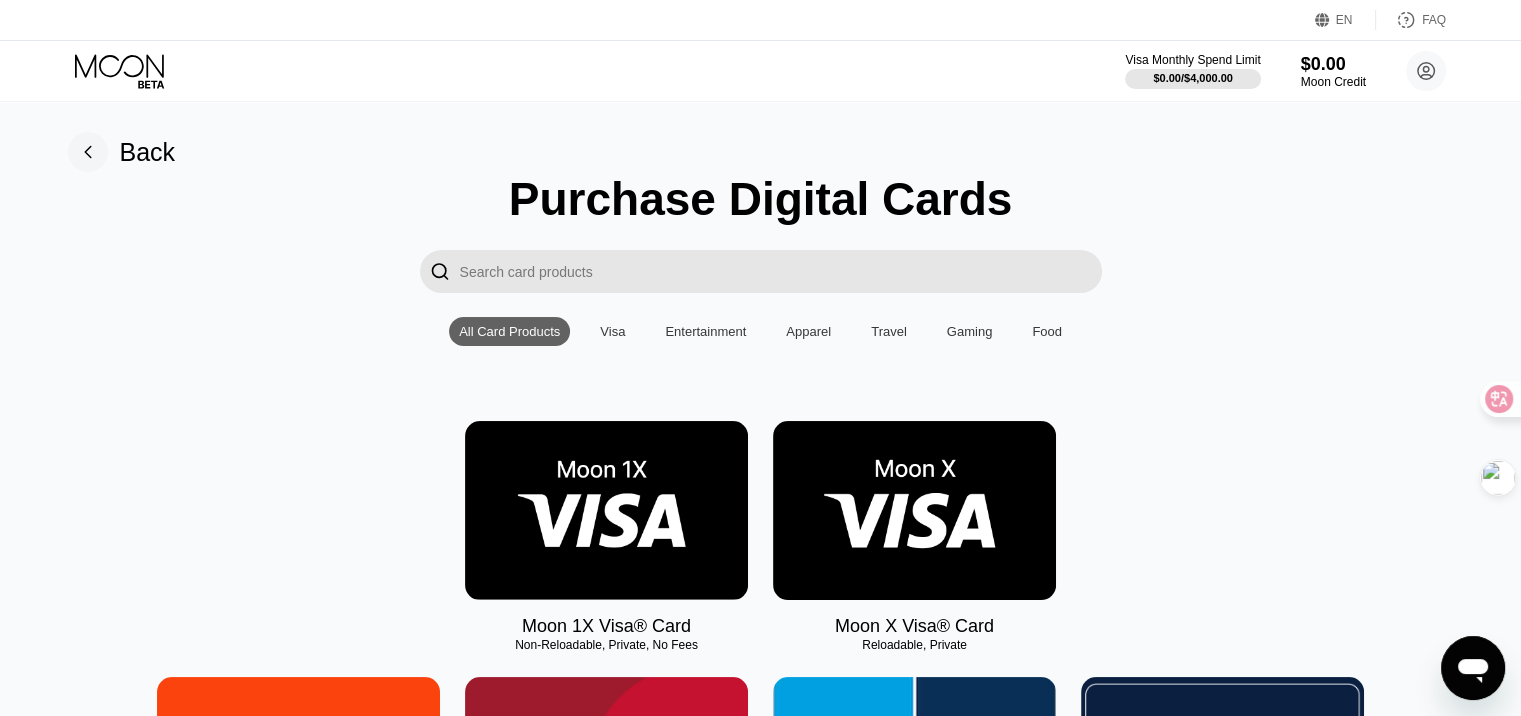 scroll, scrollTop: 200, scrollLeft: 0, axis: vertical 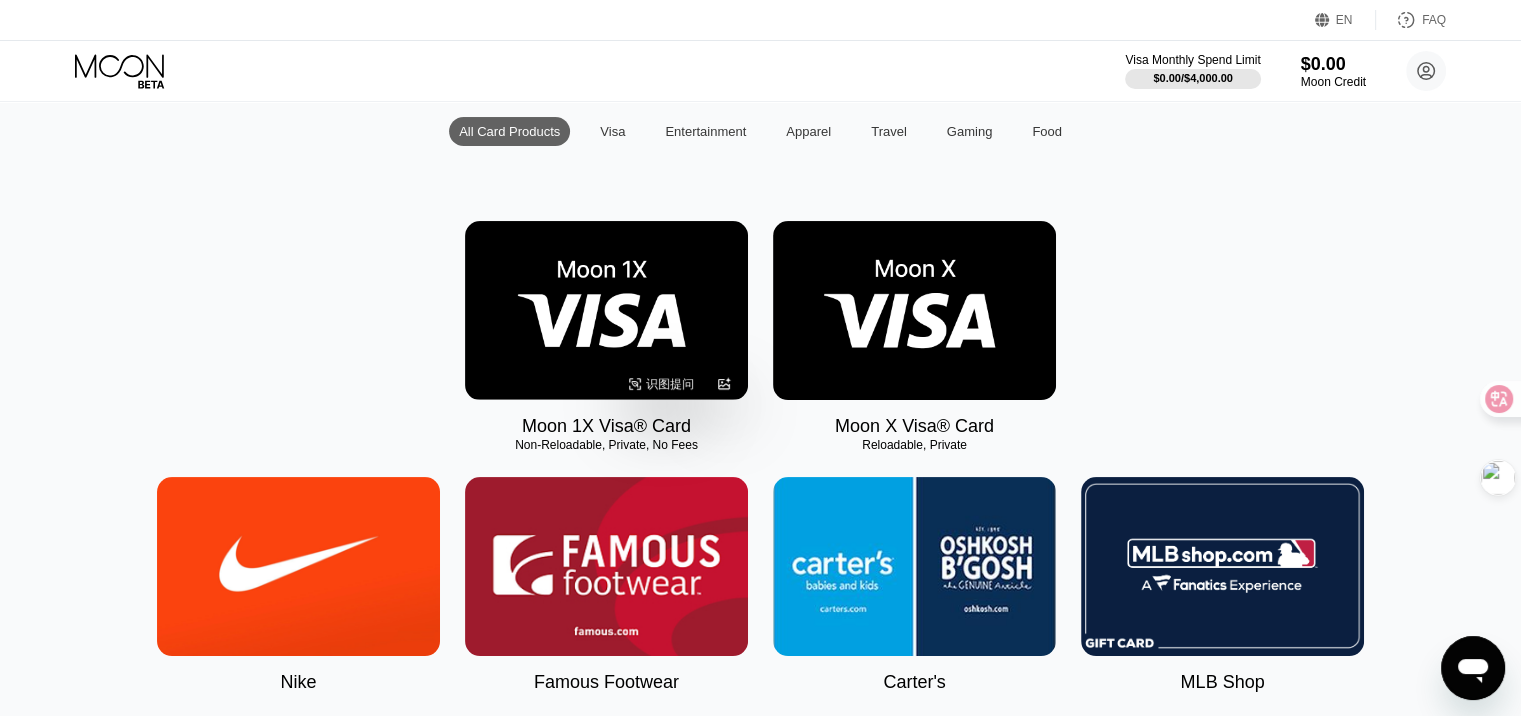 click at bounding box center (606, 310) 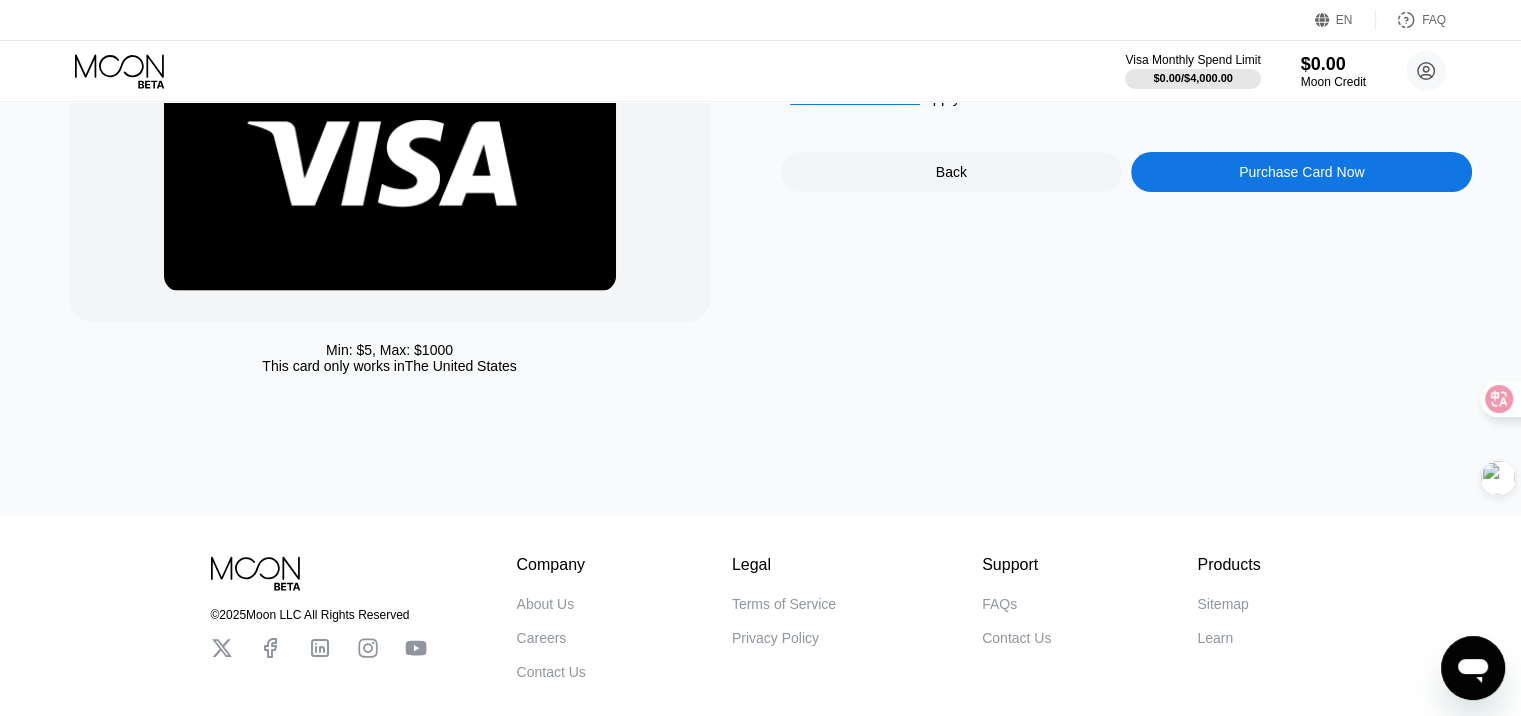 scroll, scrollTop: 100, scrollLeft: 0, axis: vertical 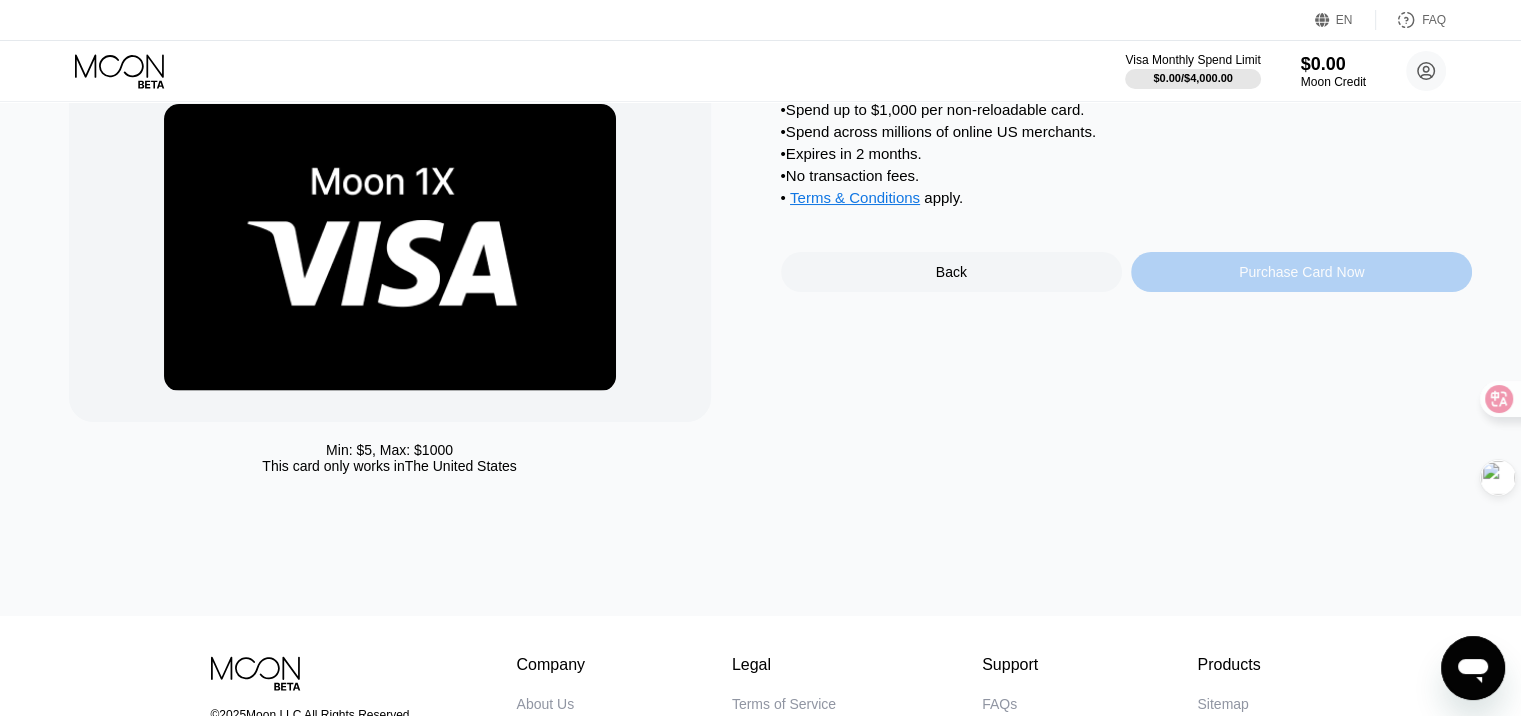 click on "Purchase Card Now" at bounding box center [1301, 272] 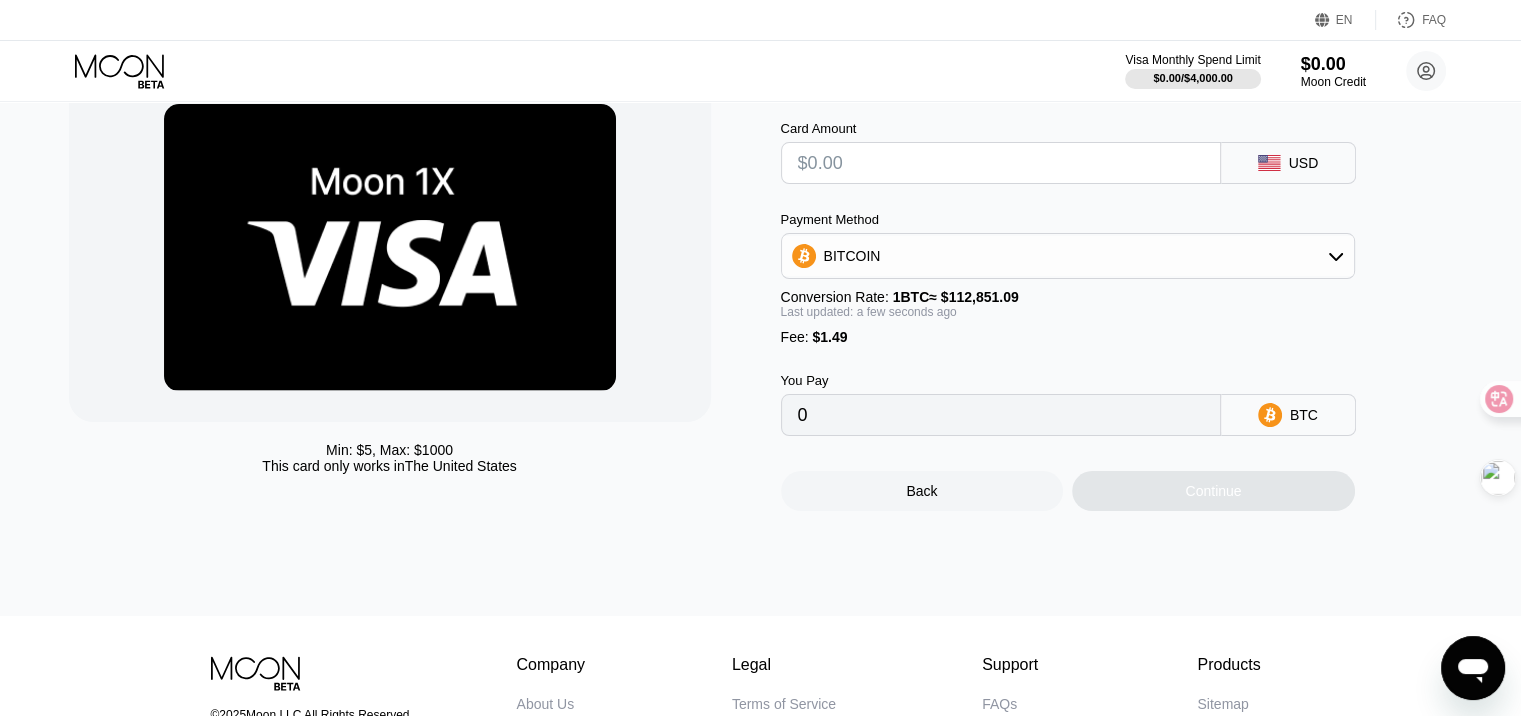 click at bounding box center (1001, 163) 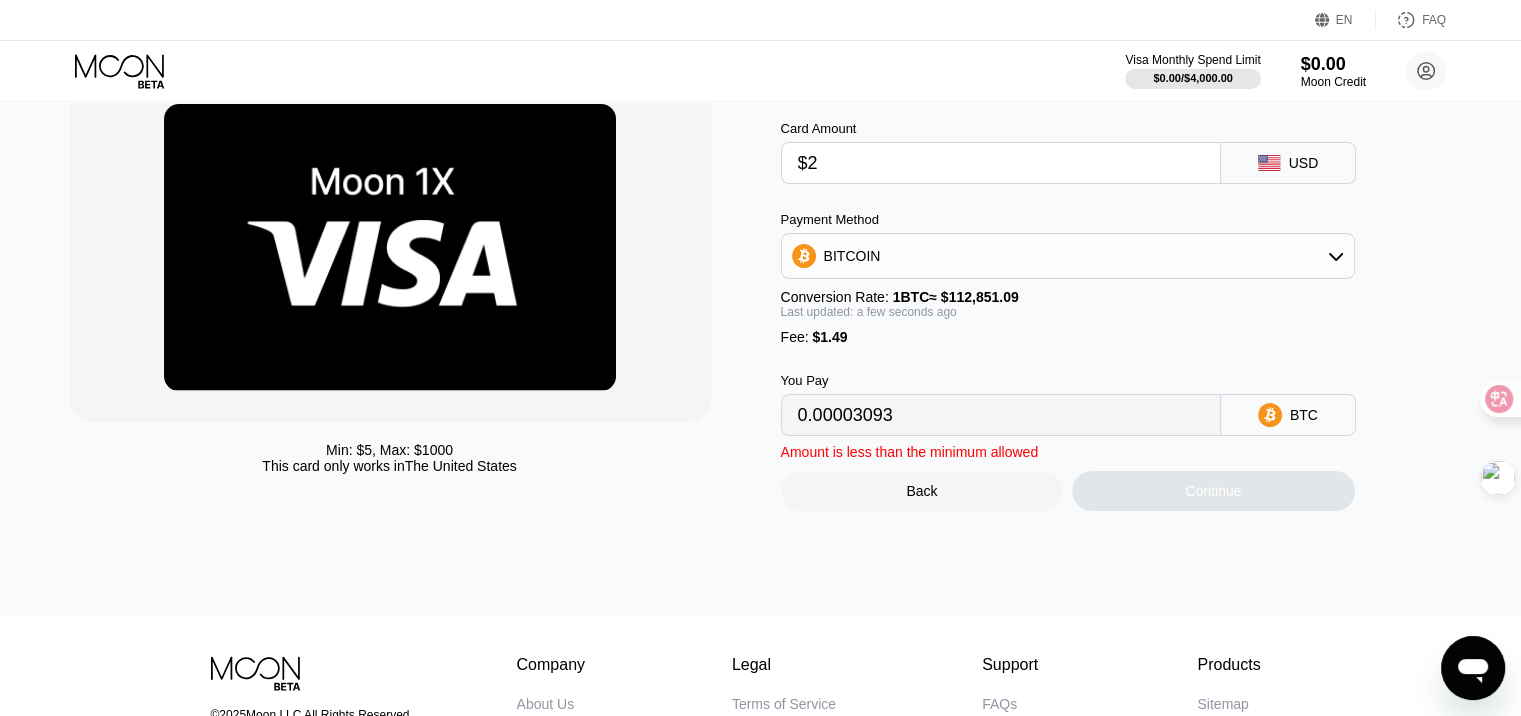 type on "0.00003093" 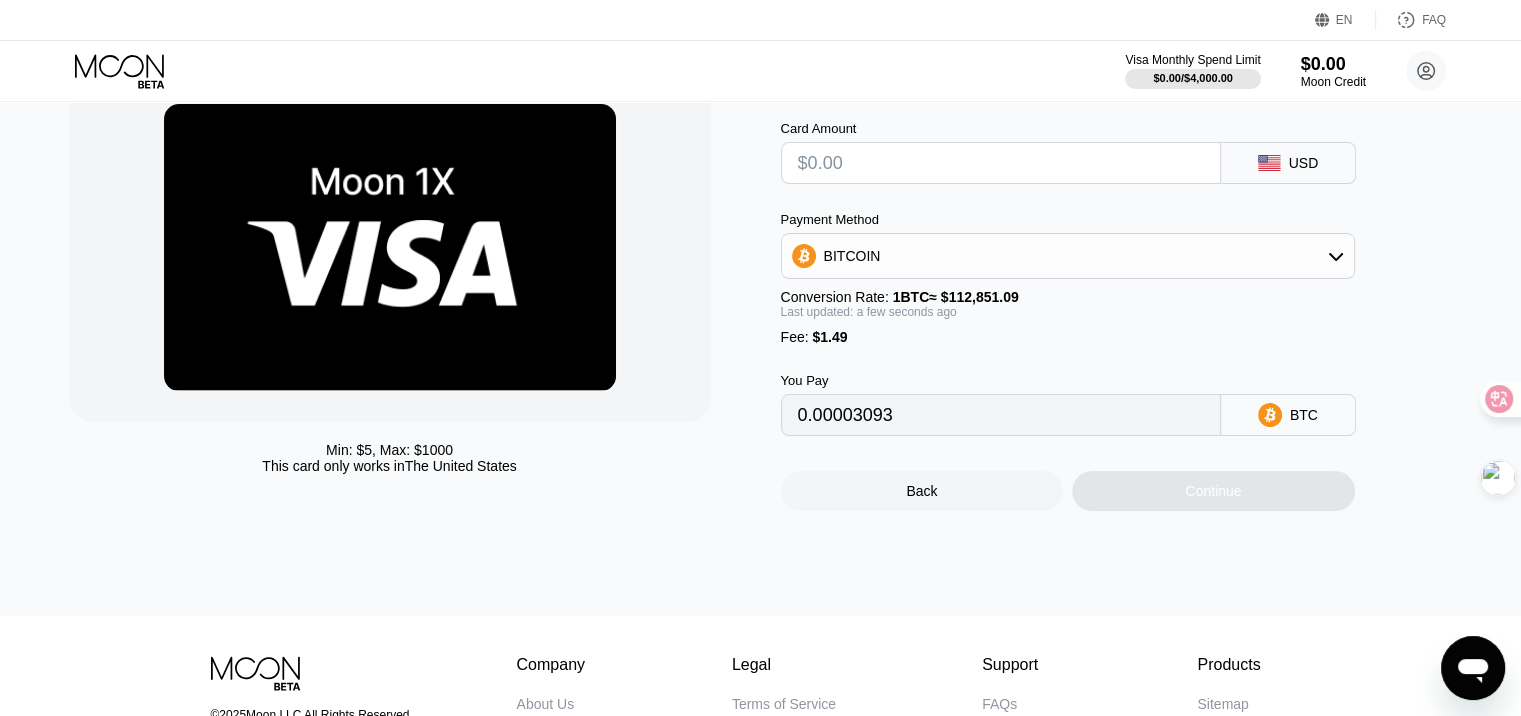 type on "0" 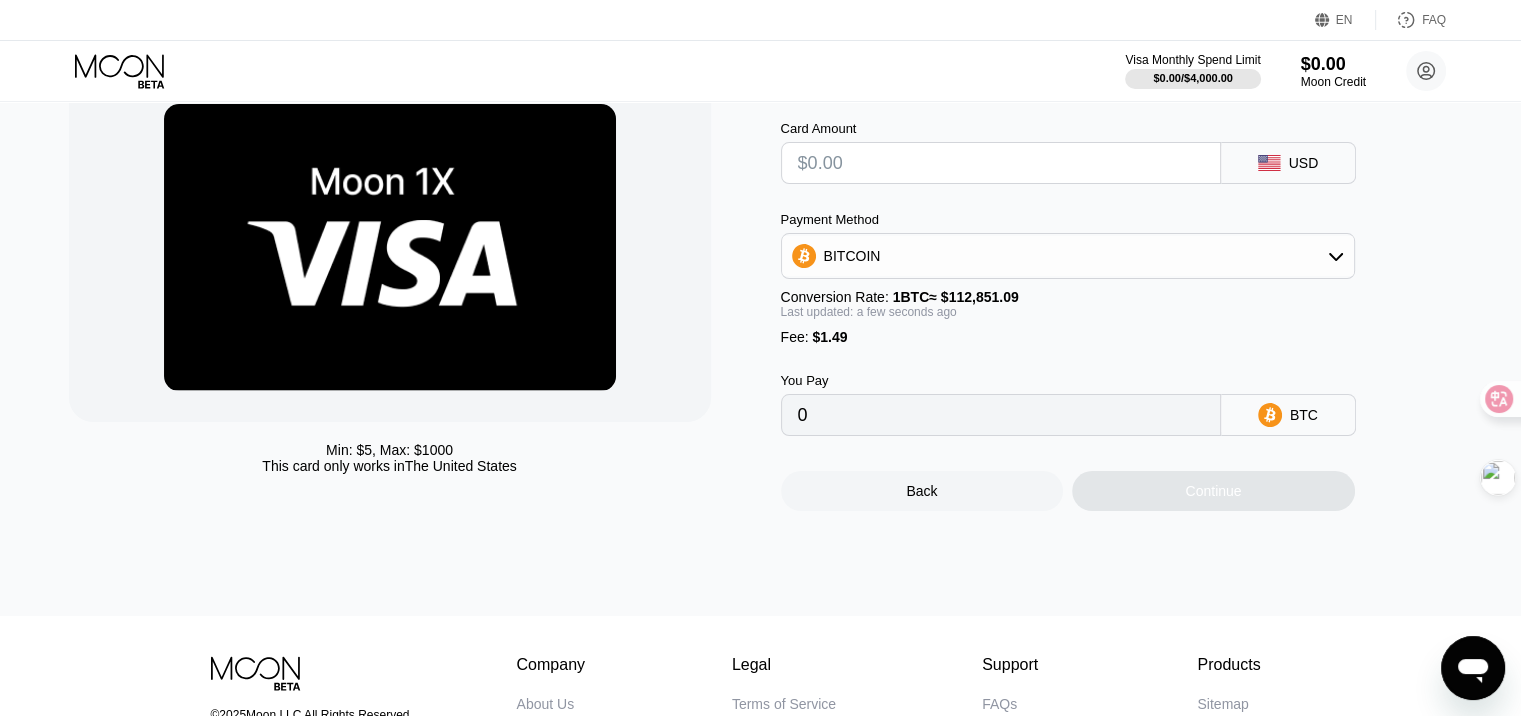 type on "$5" 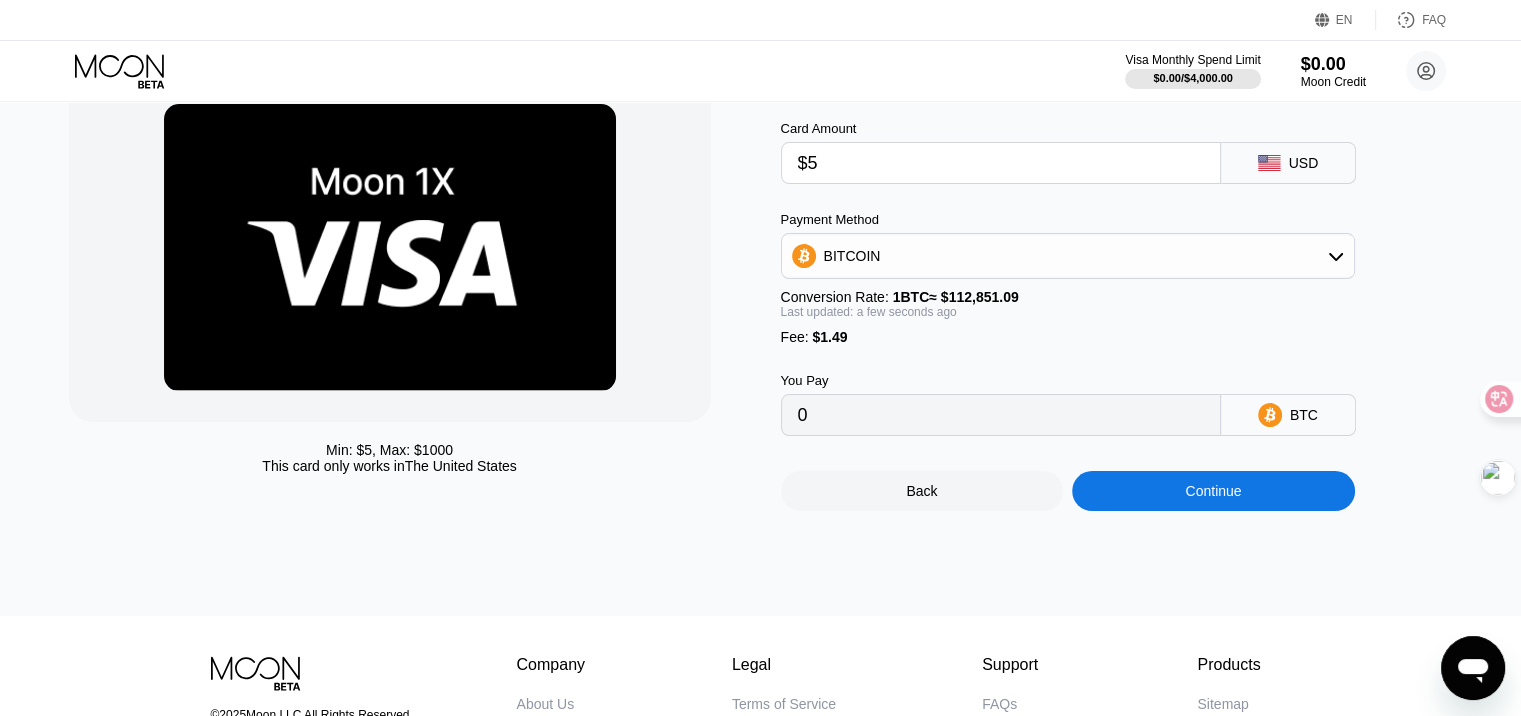 type on "0.00005751" 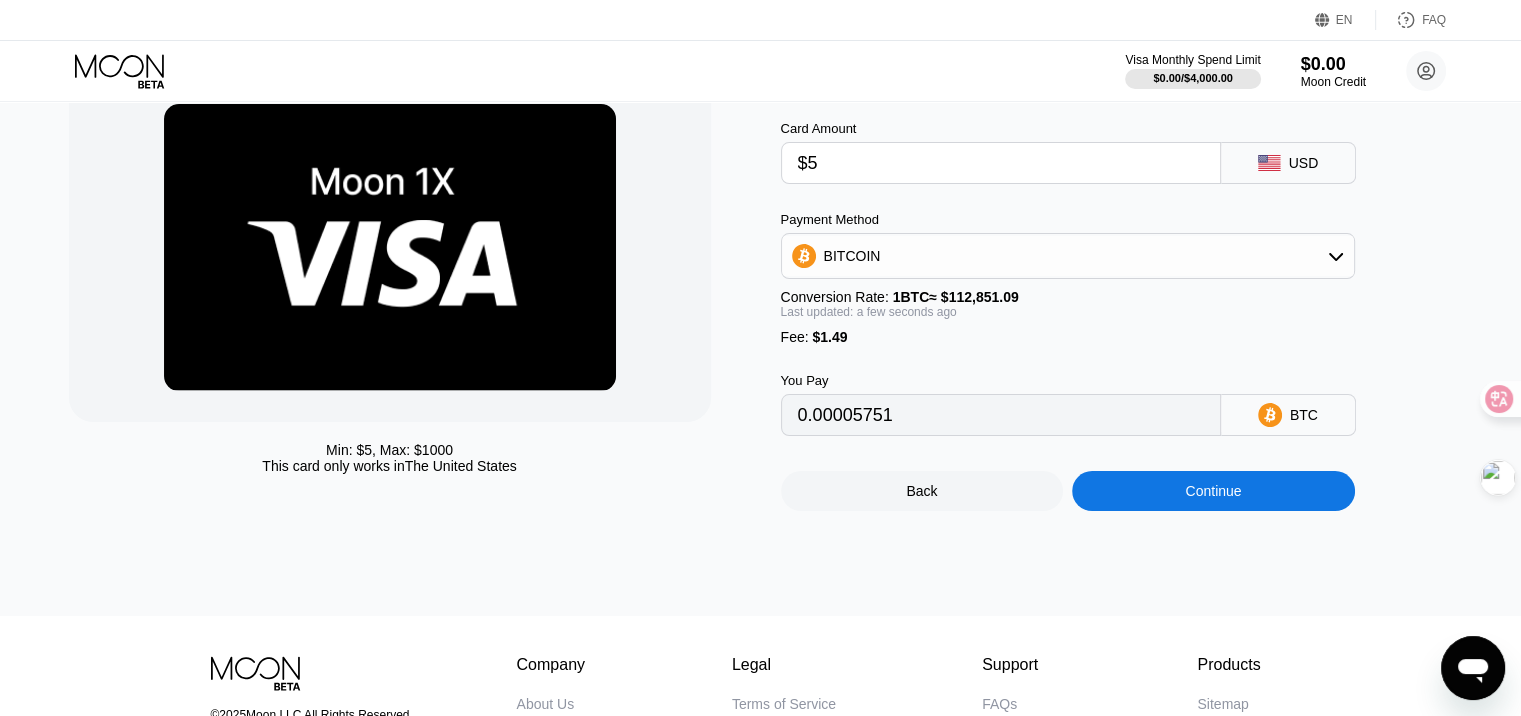 drag, startPoint x: 872, startPoint y: 165, endPoint x: 720, endPoint y: 165, distance: 152 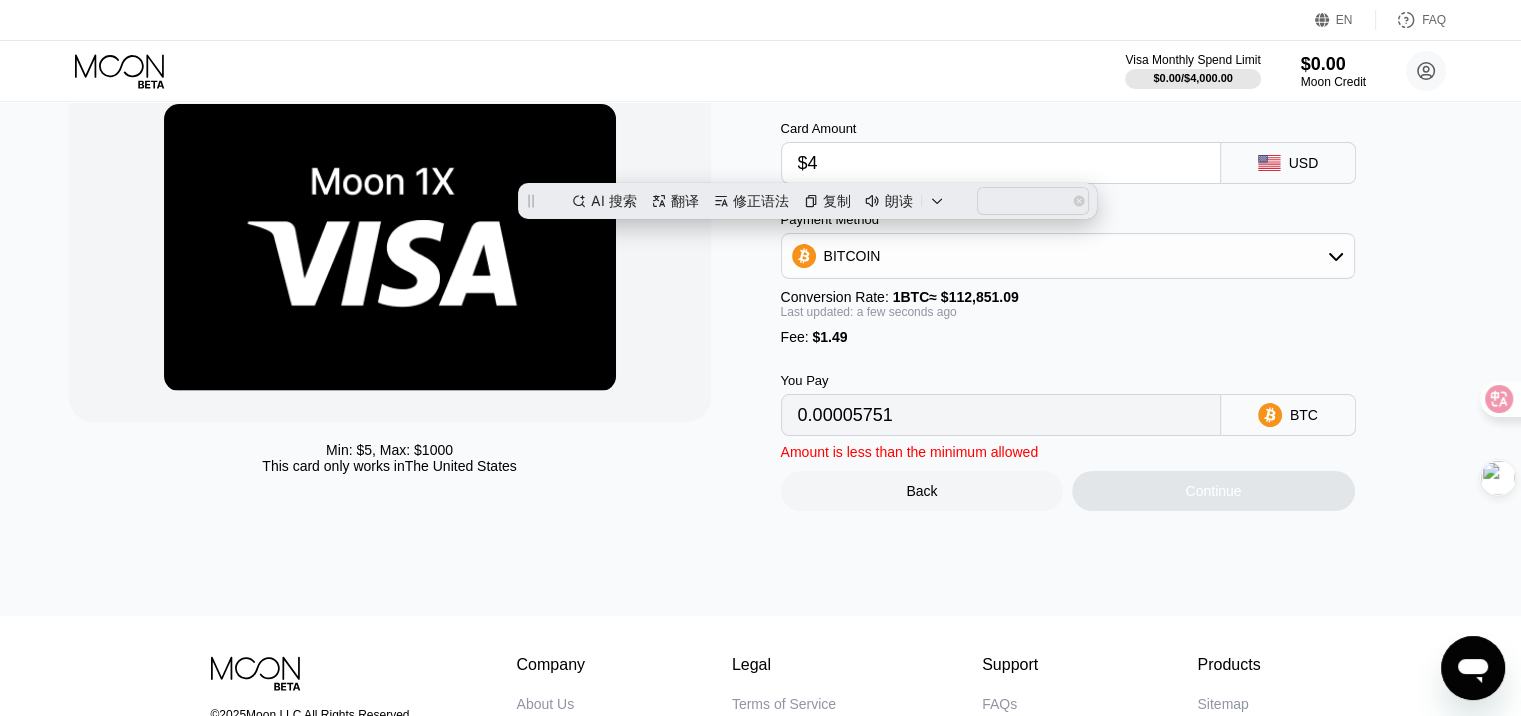type on "[BTC_AMOUNT]" 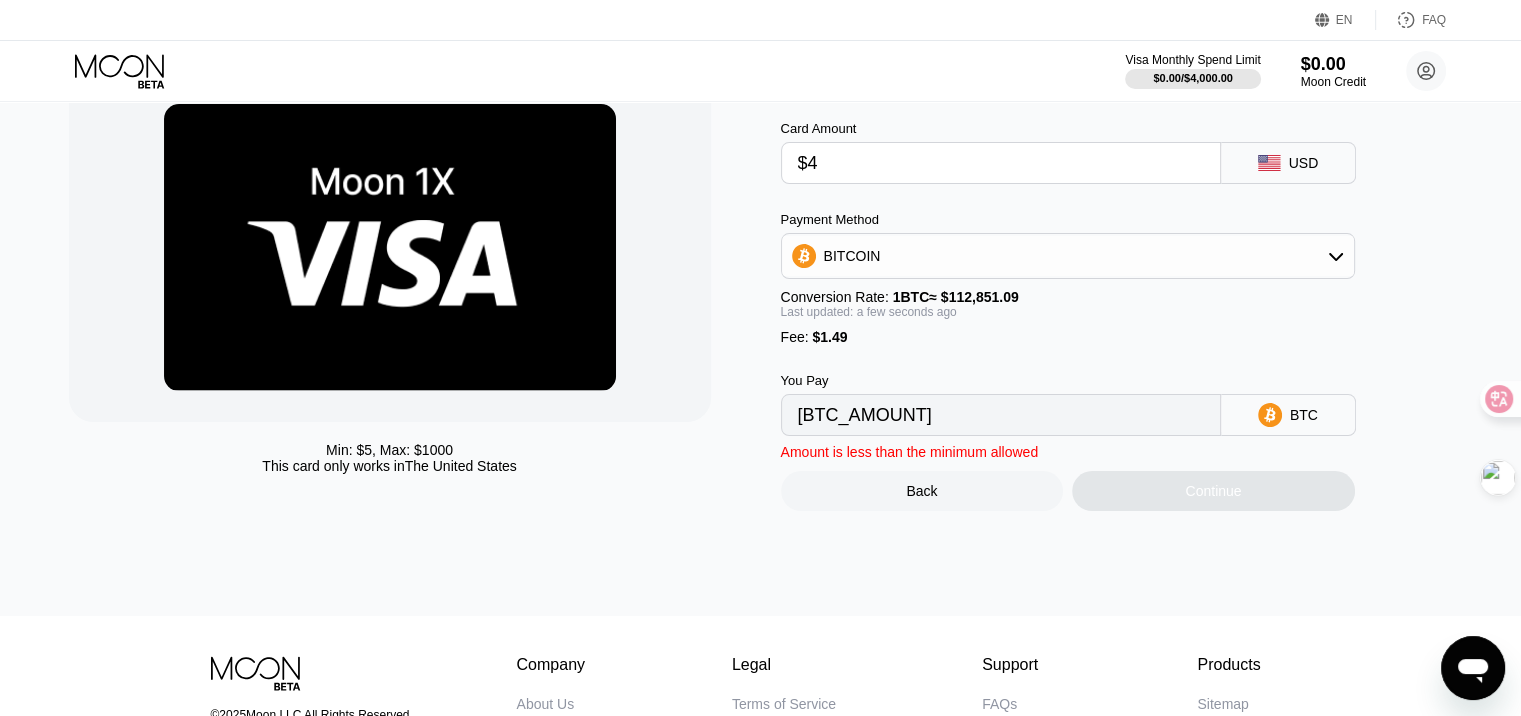 drag, startPoint x: 866, startPoint y: 178, endPoint x: 614, endPoint y: 165, distance: 252.3351 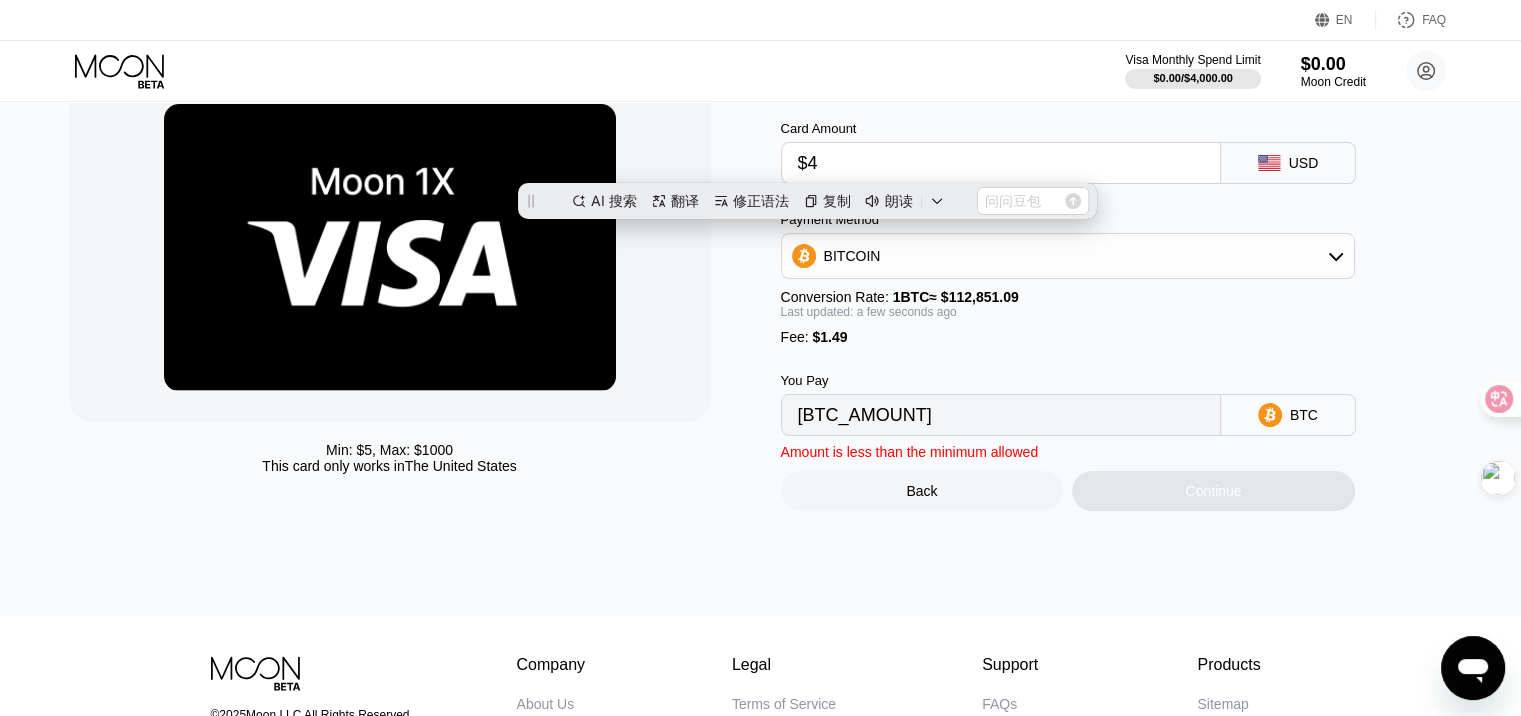 scroll, scrollTop: 0, scrollLeft: 0, axis: both 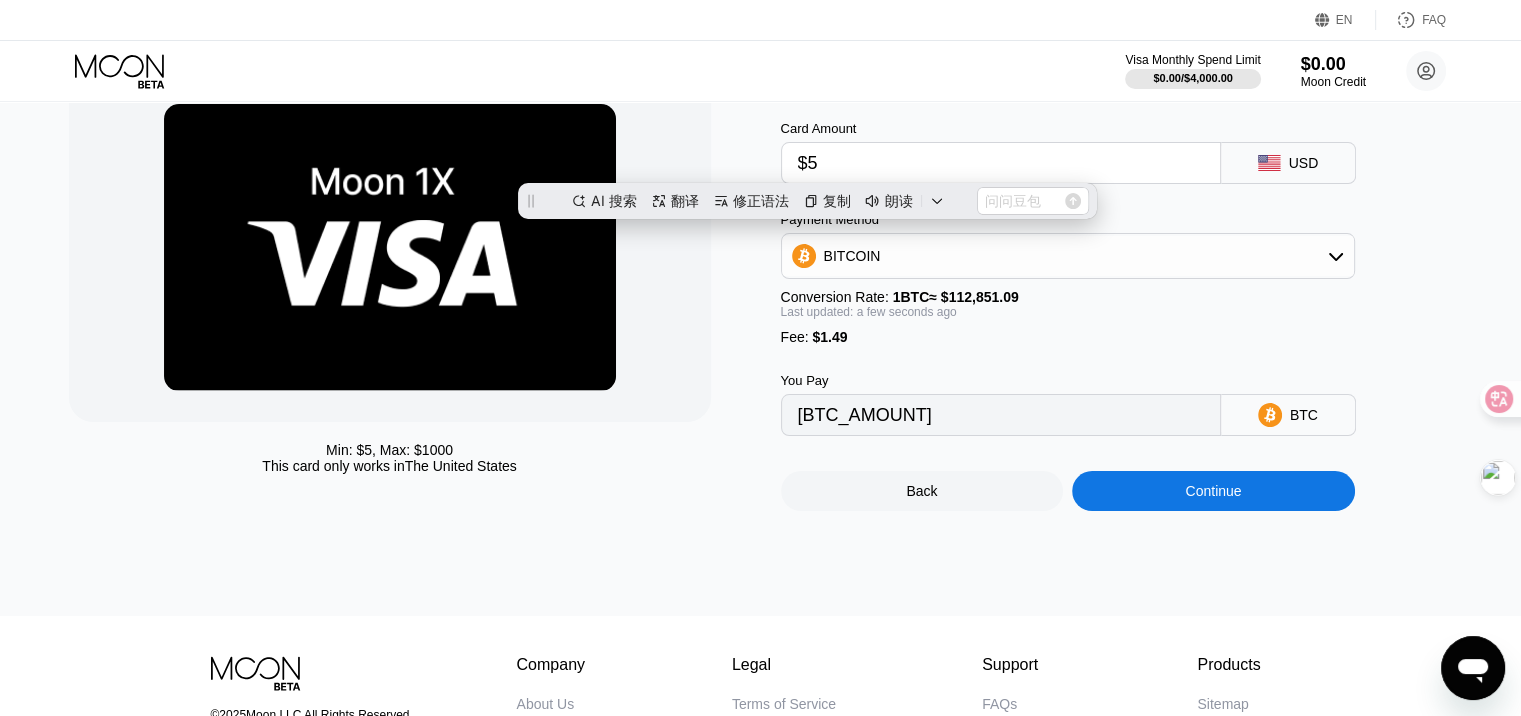 type on "0.00005751" 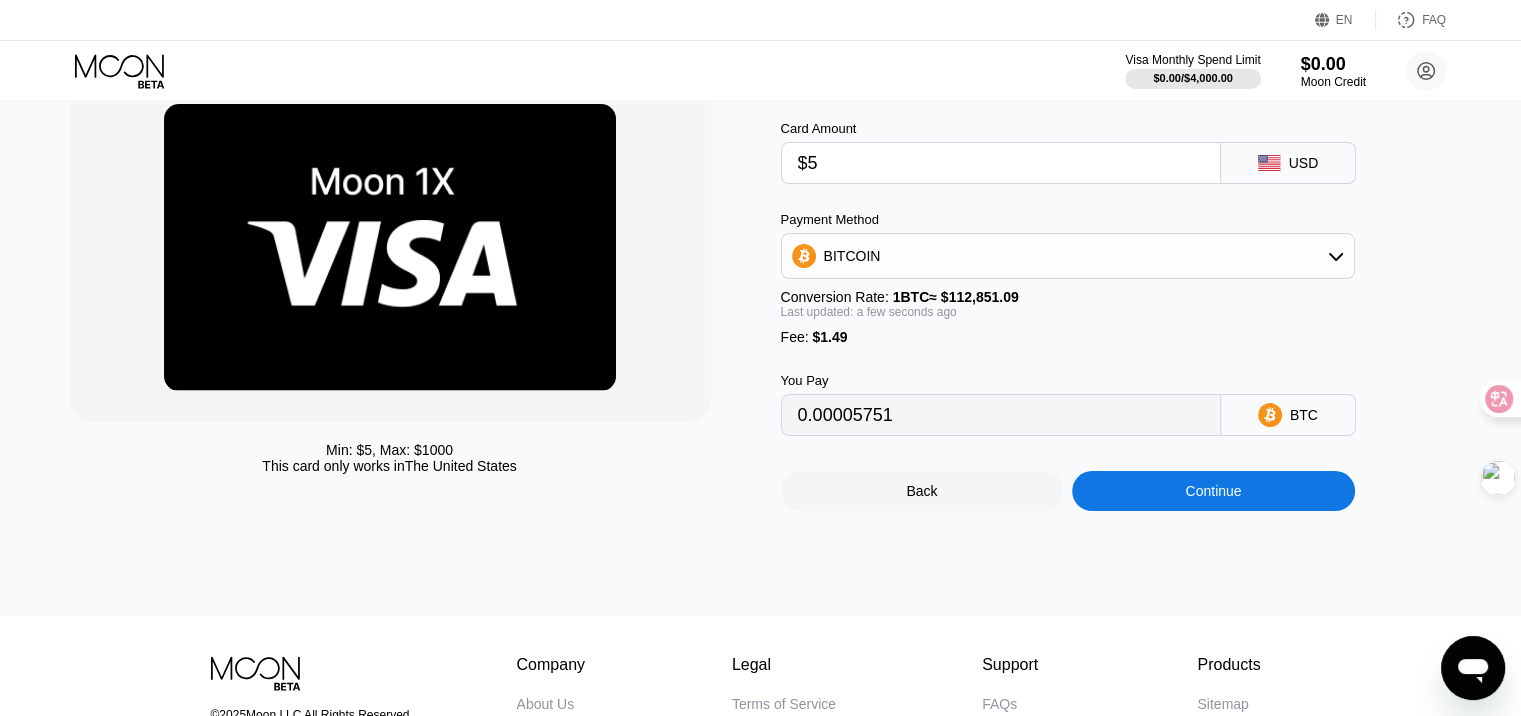 type on "$5" 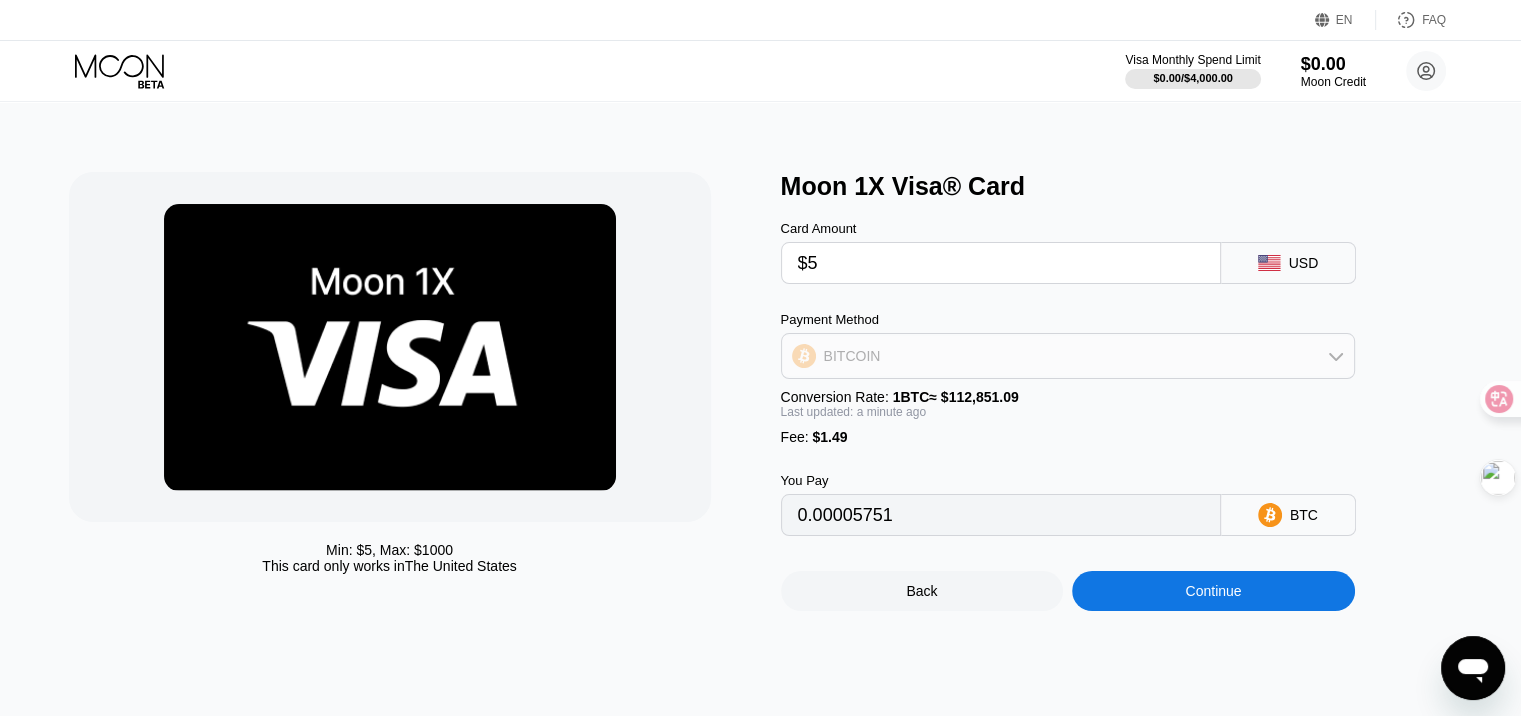 click on "BITCOIN" at bounding box center [1068, 356] 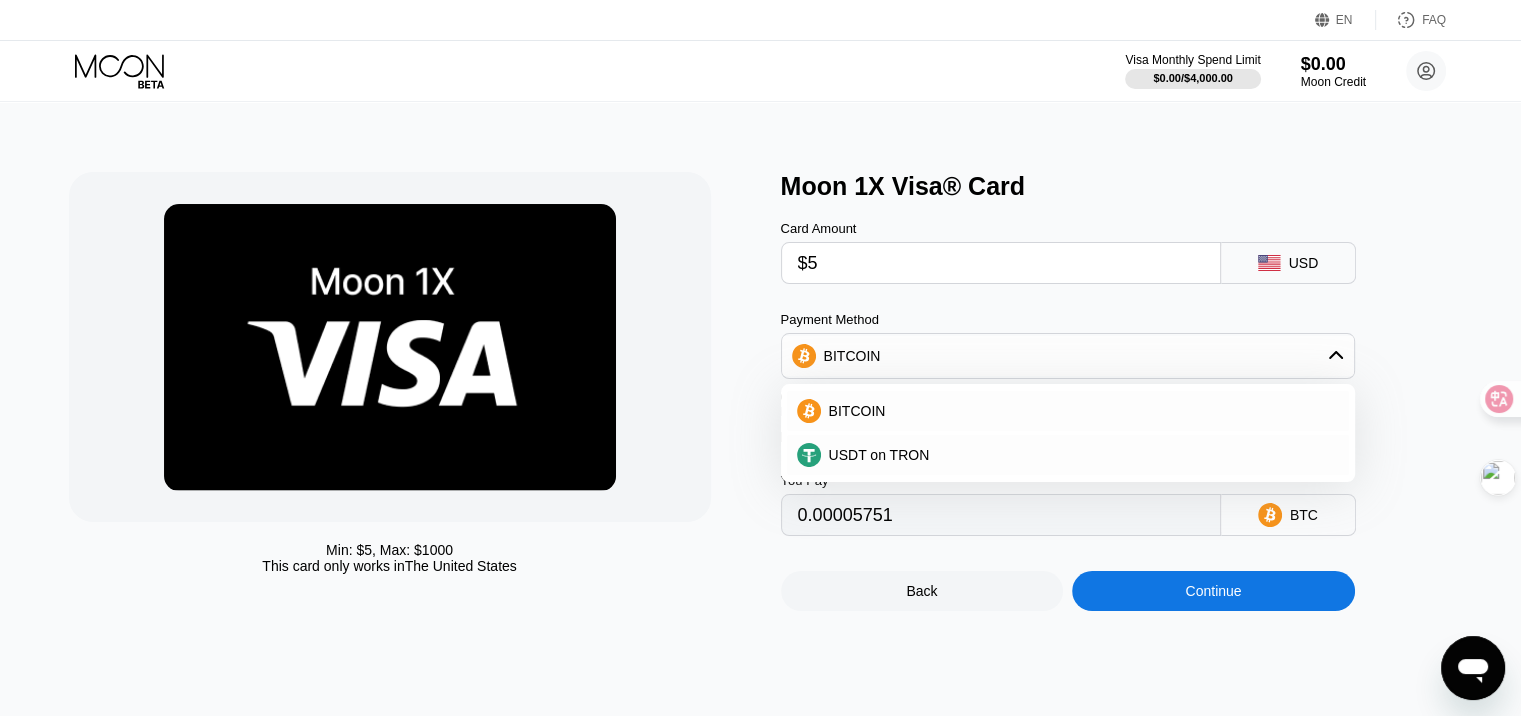 click on "BITCOIN" at bounding box center [1068, 356] 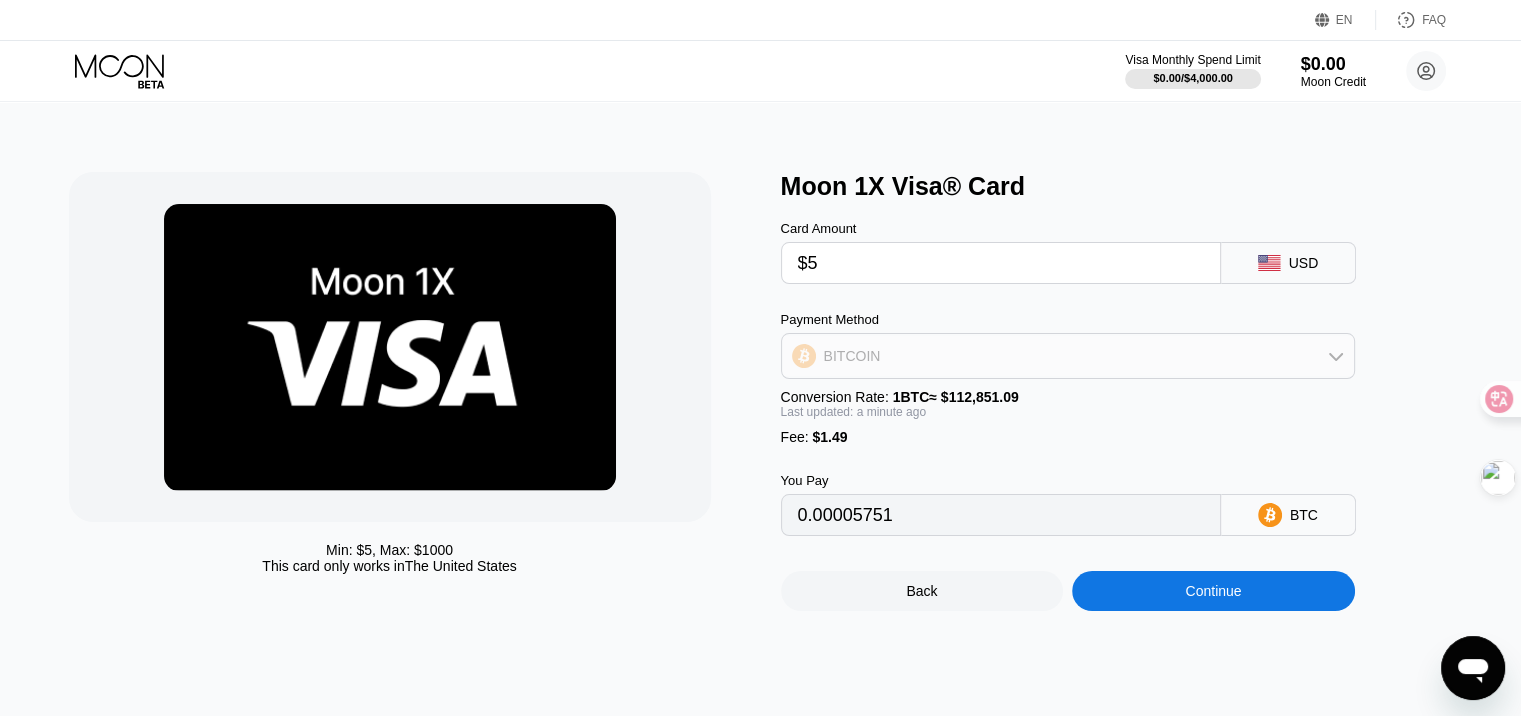 click on "BITCOIN" at bounding box center (1068, 356) 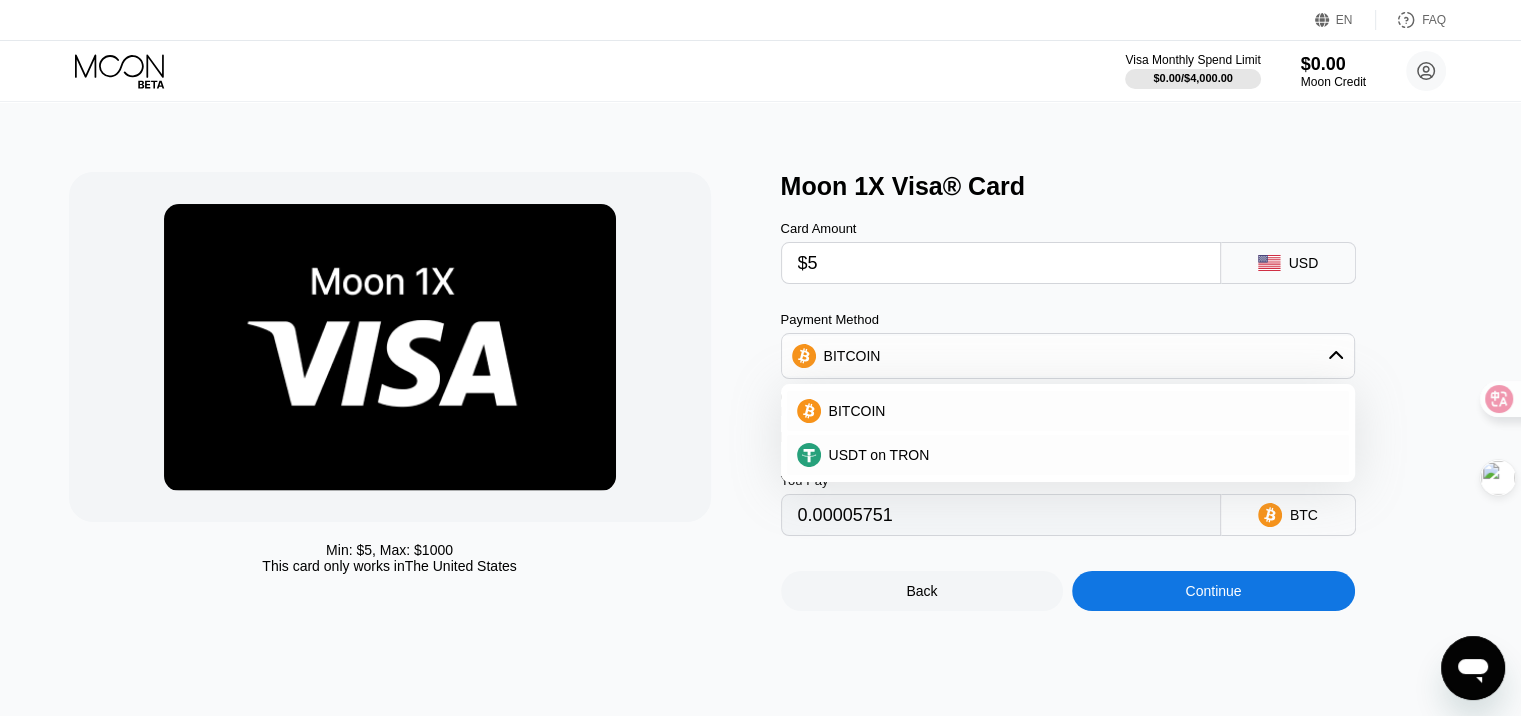 click on "BITCOIN" at bounding box center [1068, 356] 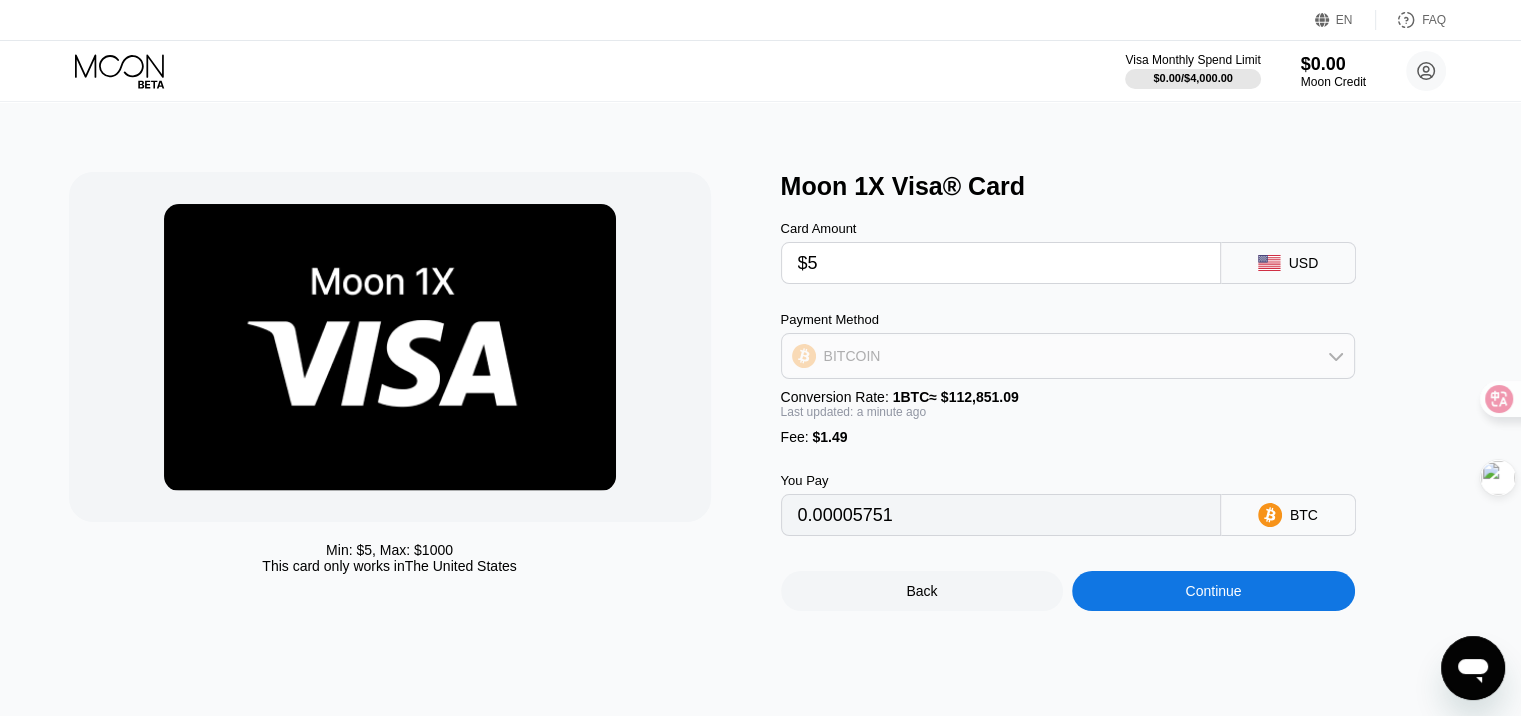 click on "BITCOIN" at bounding box center (1068, 356) 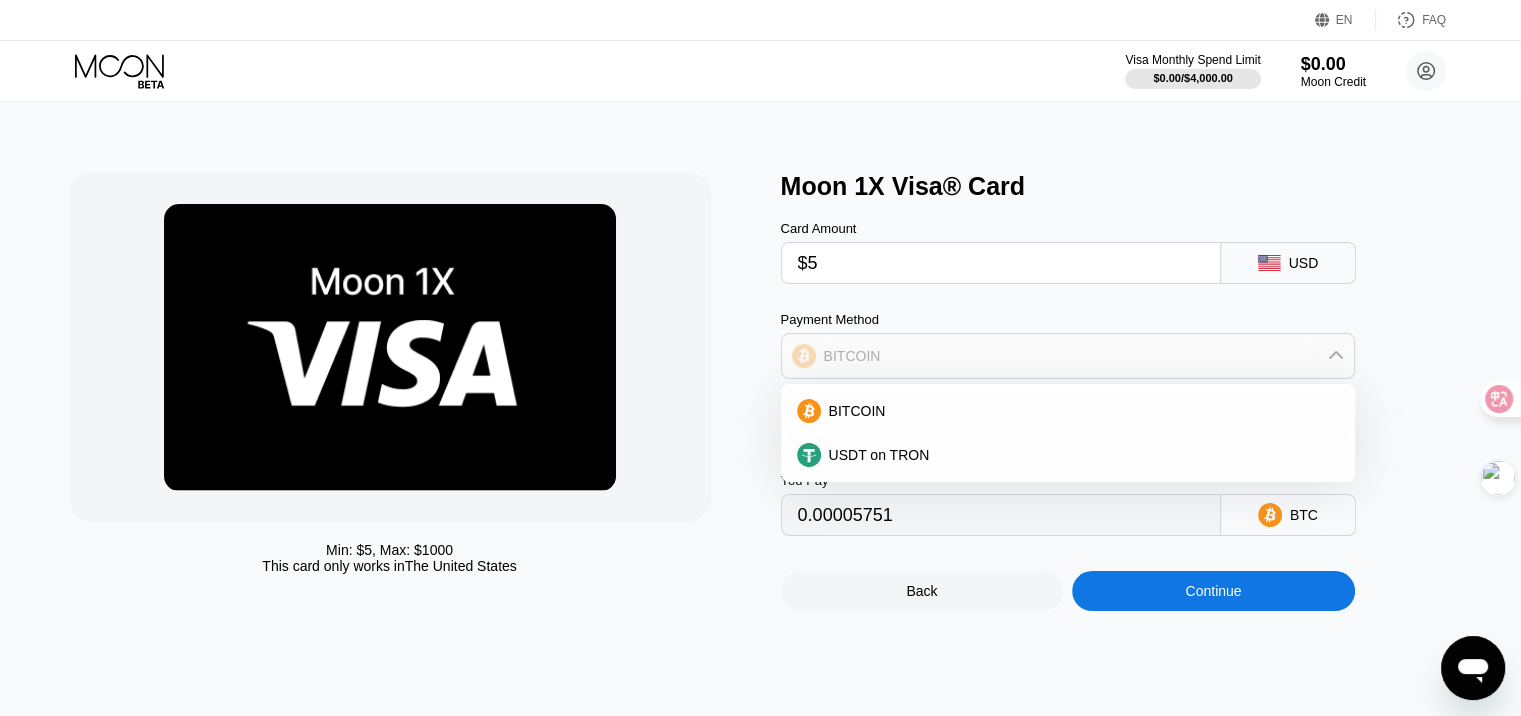 click on "BITCOIN" at bounding box center (1068, 356) 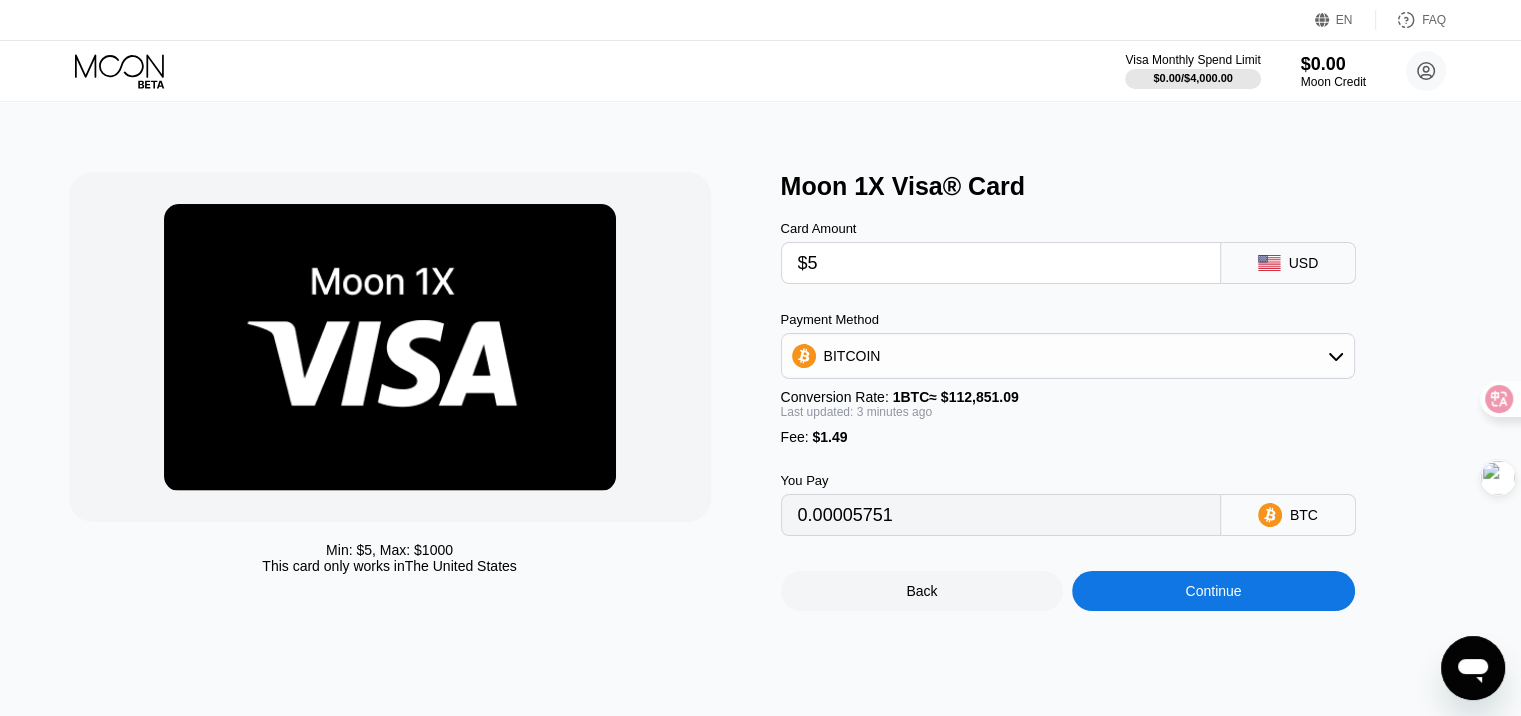 type on "0.00005748" 